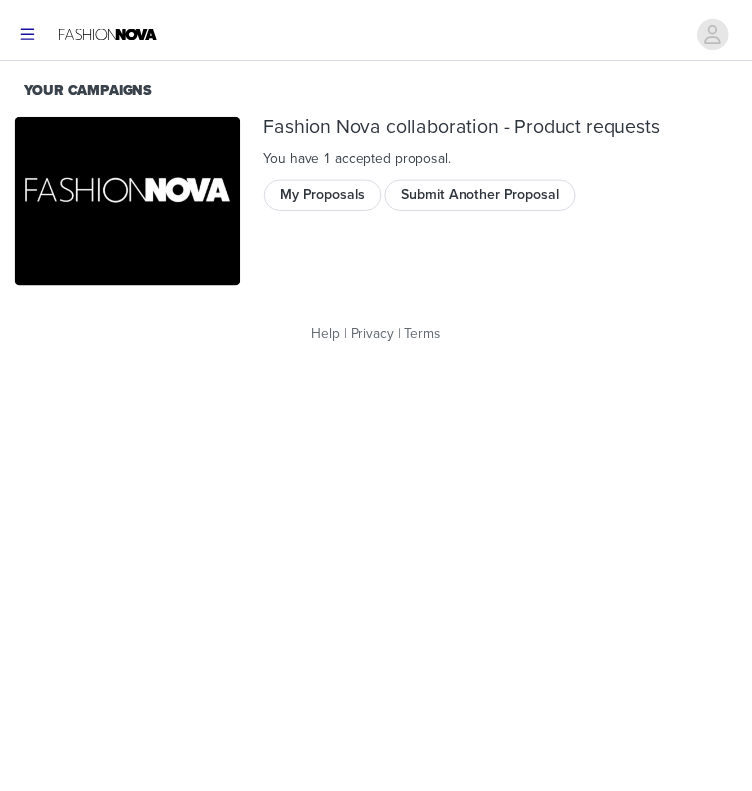 scroll, scrollTop: 0, scrollLeft: 0, axis: both 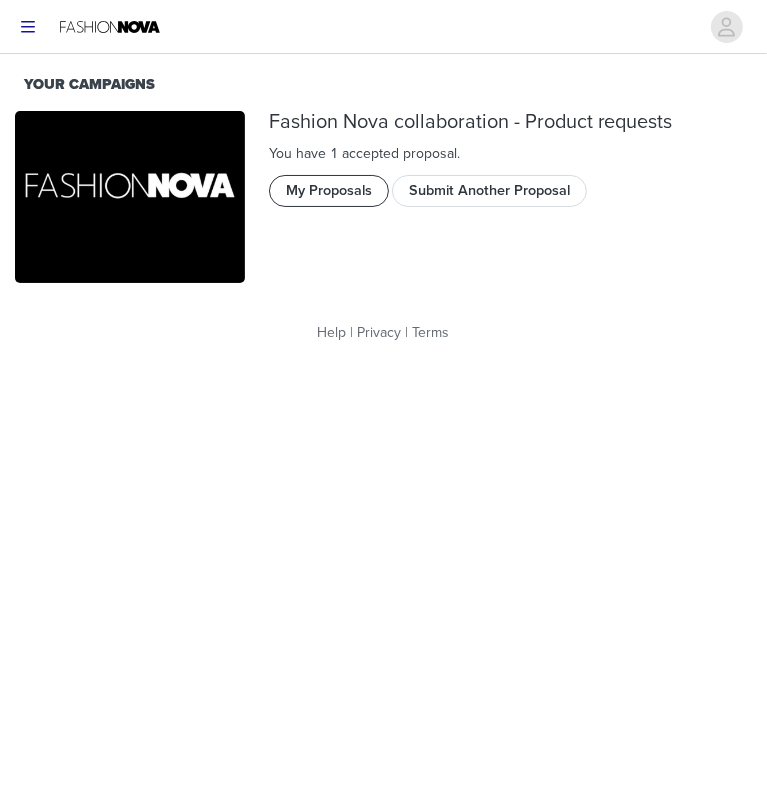 click on "My Proposals" at bounding box center (329, 191) 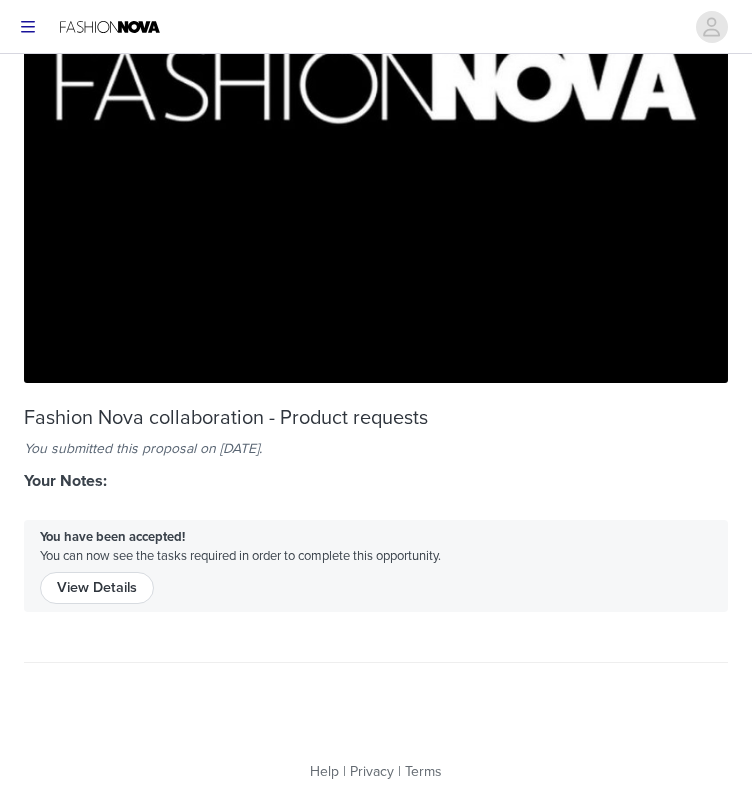 scroll, scrollTop: 241, scrollLeft: 0, axis: vertical 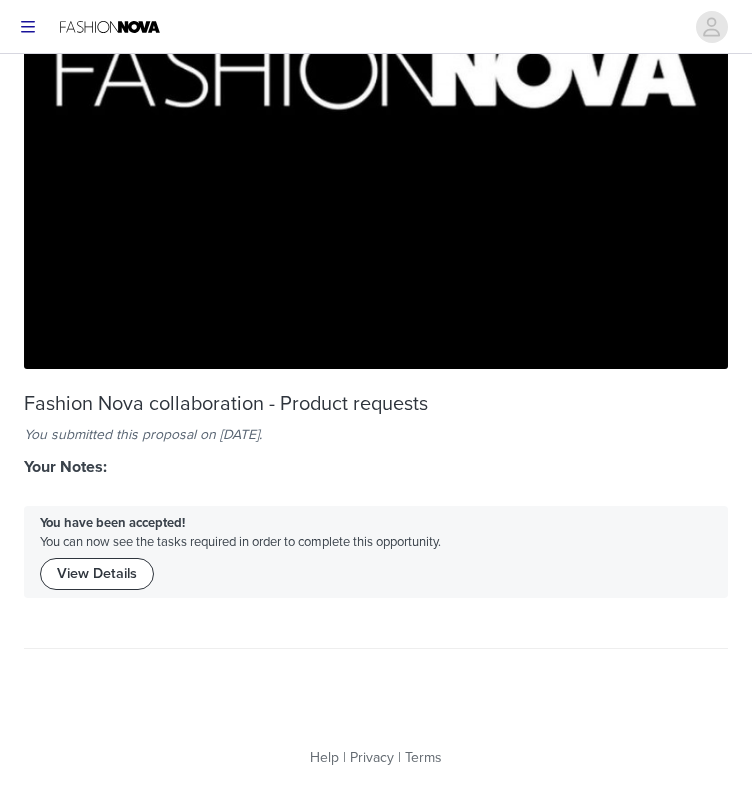 click on "View Details" at bounding box center (97, 574) 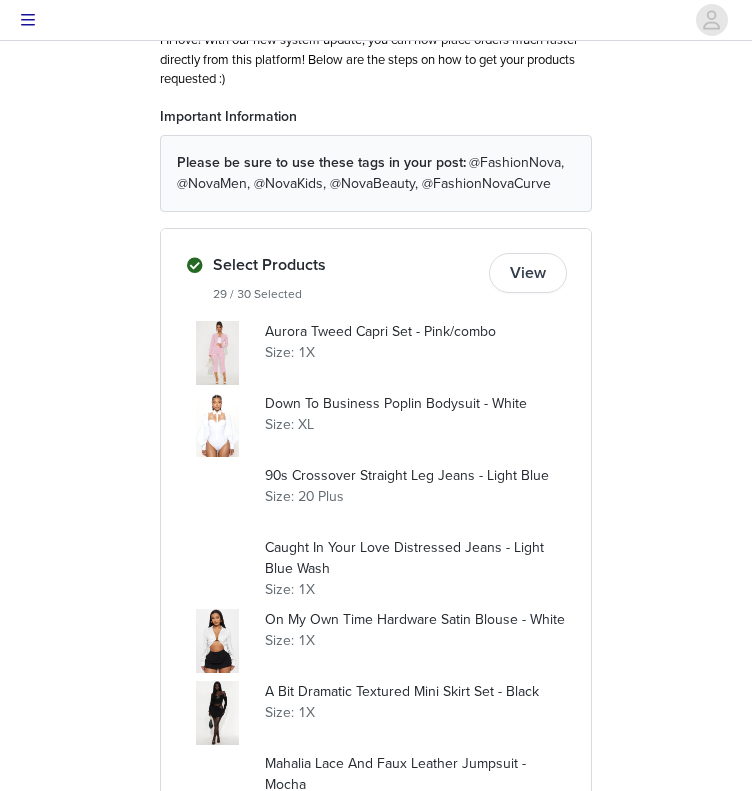 scroll, scrollTop: 0, scrollLeft: 0, axis: both 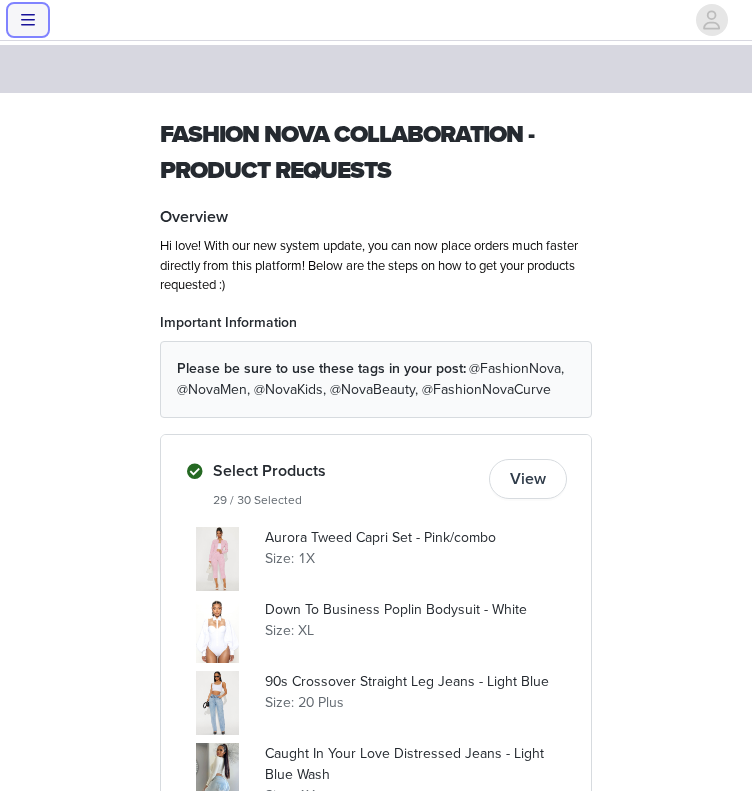 click at bounding box center (28, 20) 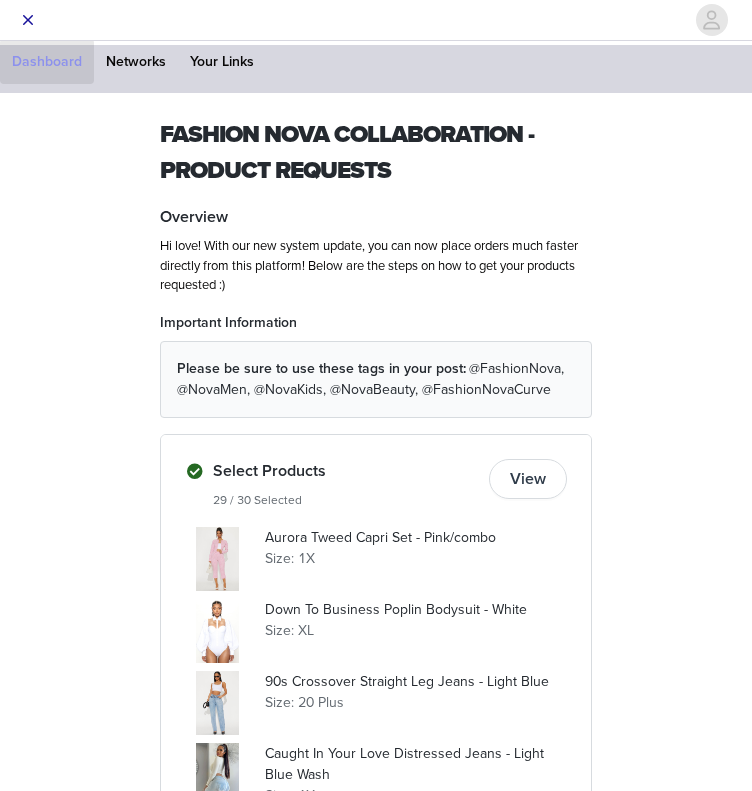 click on "Dashboard" at bounding box center (47, 61) 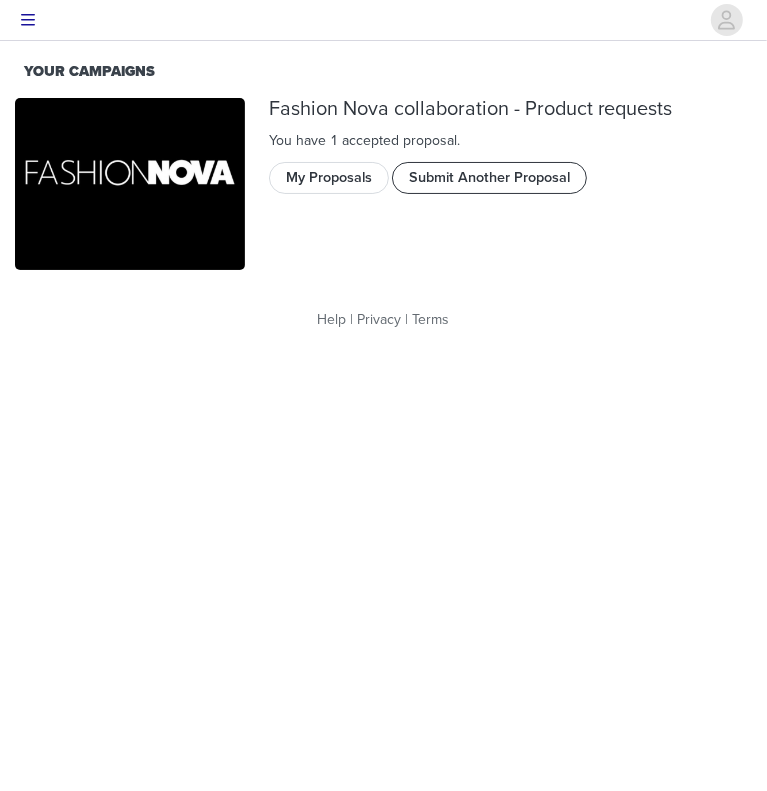 click on "Submit Another Proposal" at bounding box center (489, 178) 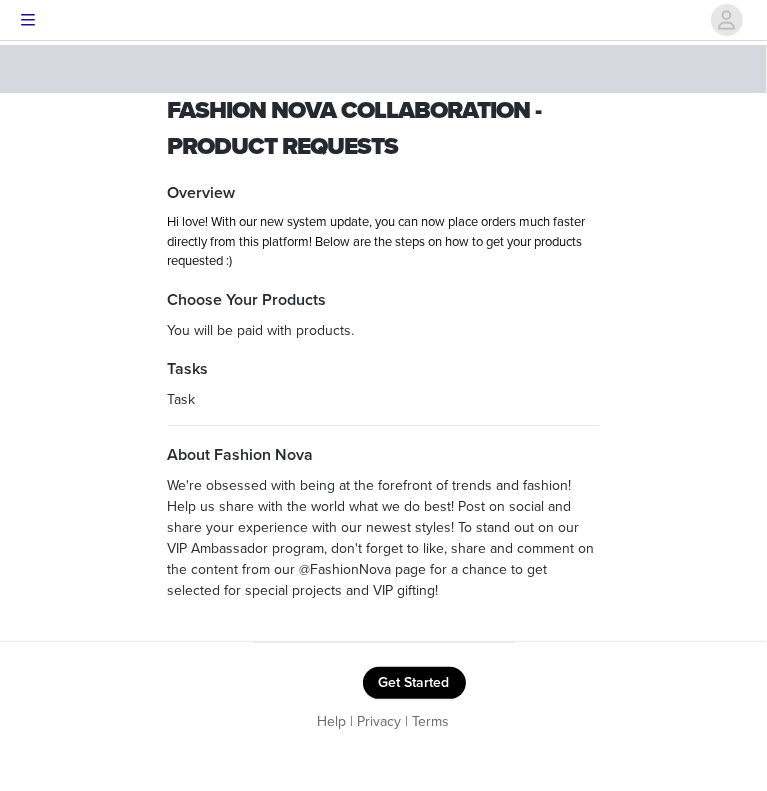 click on "Get Started" at bounding box center (414, 683) 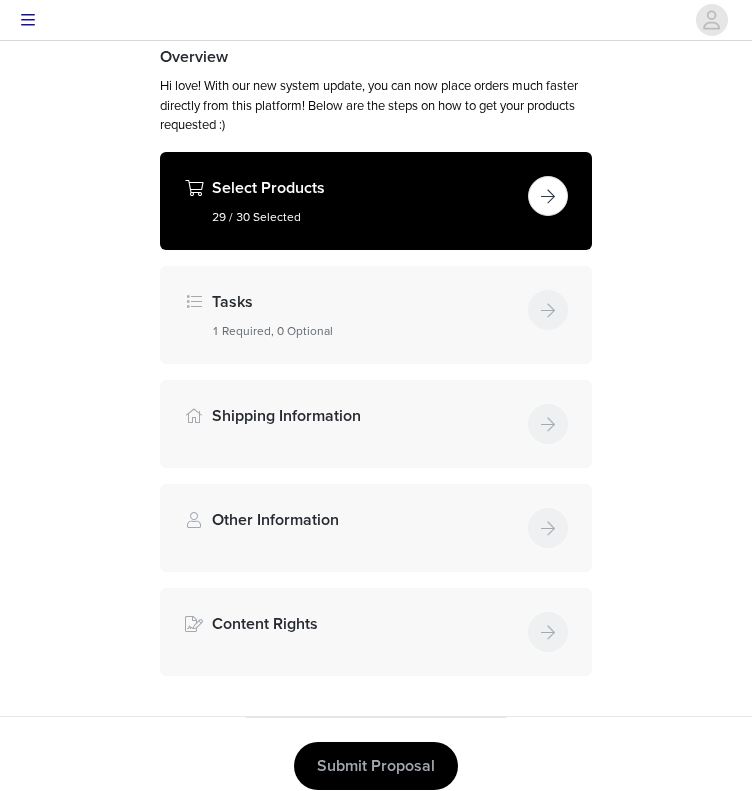 scroll, scrollTop: 128, scrollLeft: 0, axis: vertical 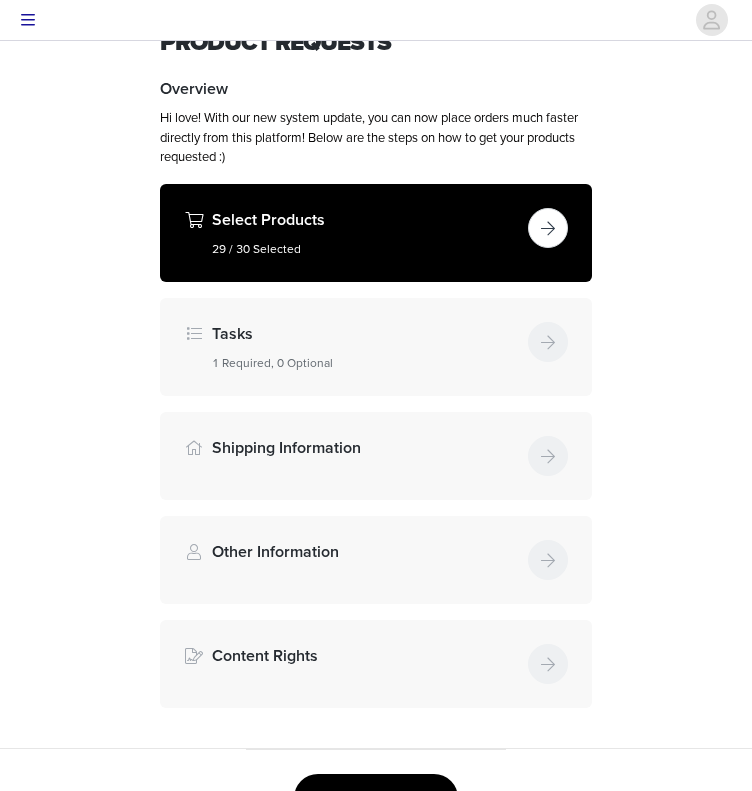 click on "Tasks" at bounding box center (366, 334) 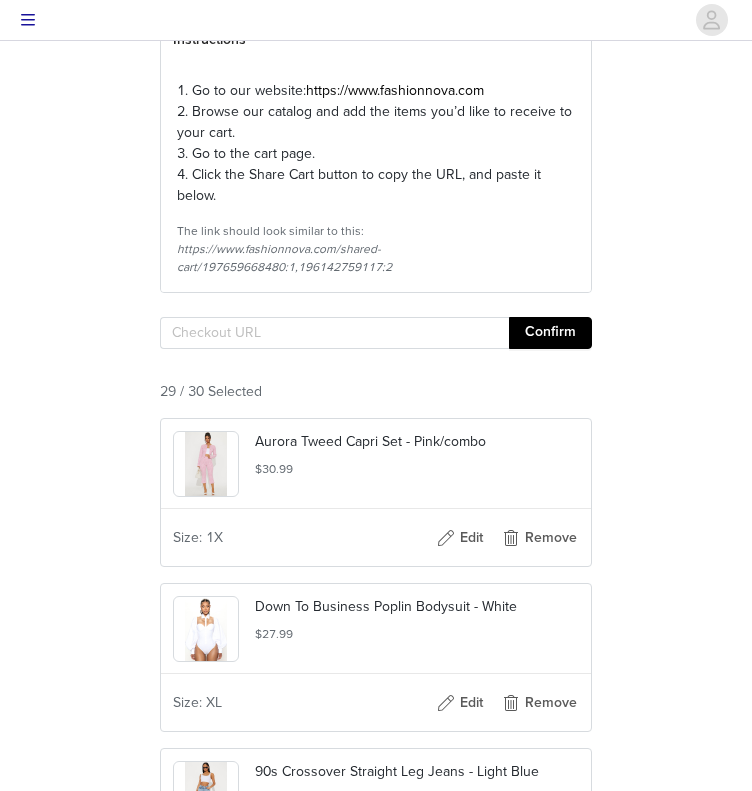 scroll, scrollTop: 300, scrollLeft: 0, axis: vertical 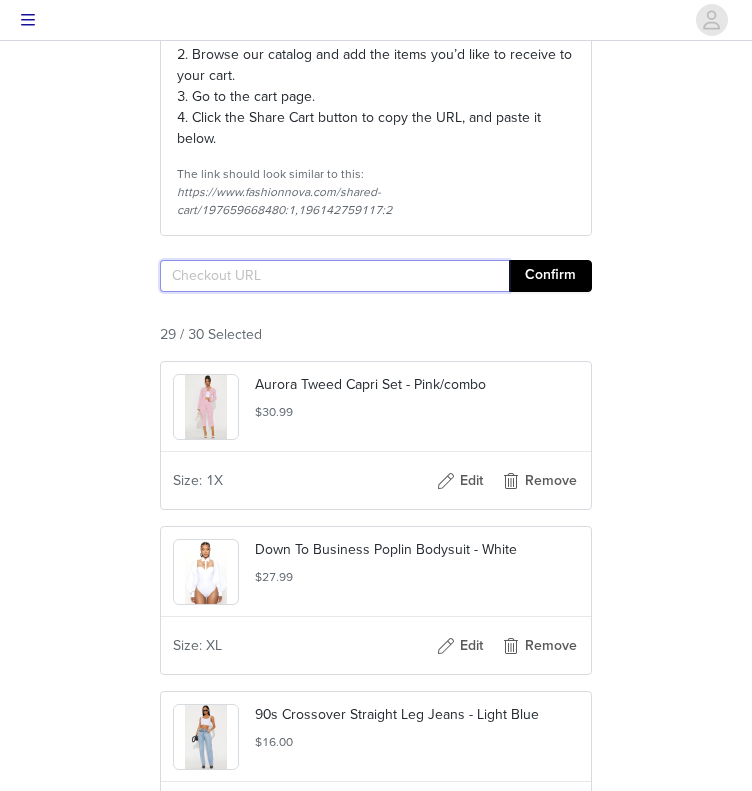 click at bounding box center (334, 276) 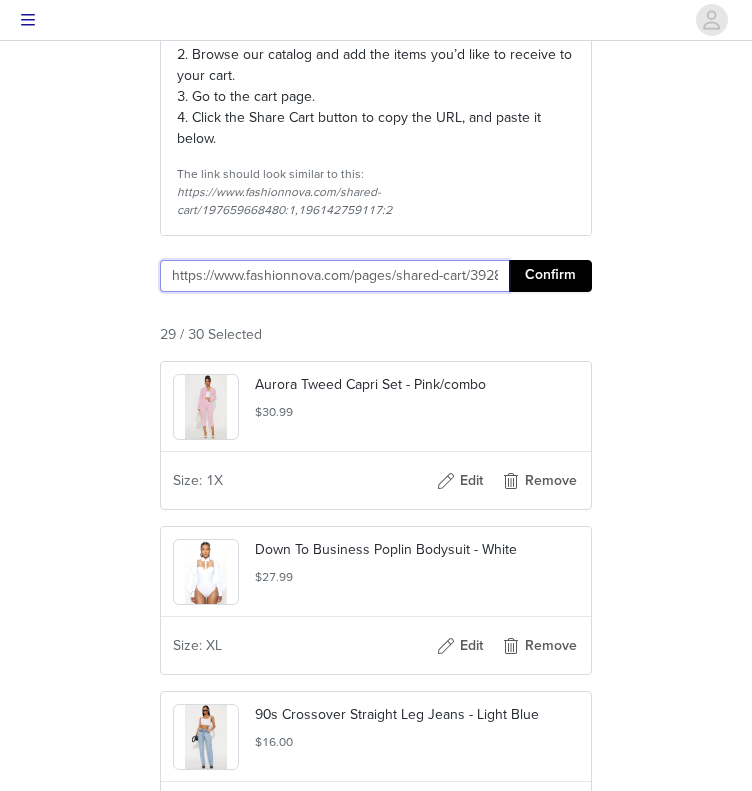 scroll, scrollTop: 0, scrollLeft: 495, axis: horizontal 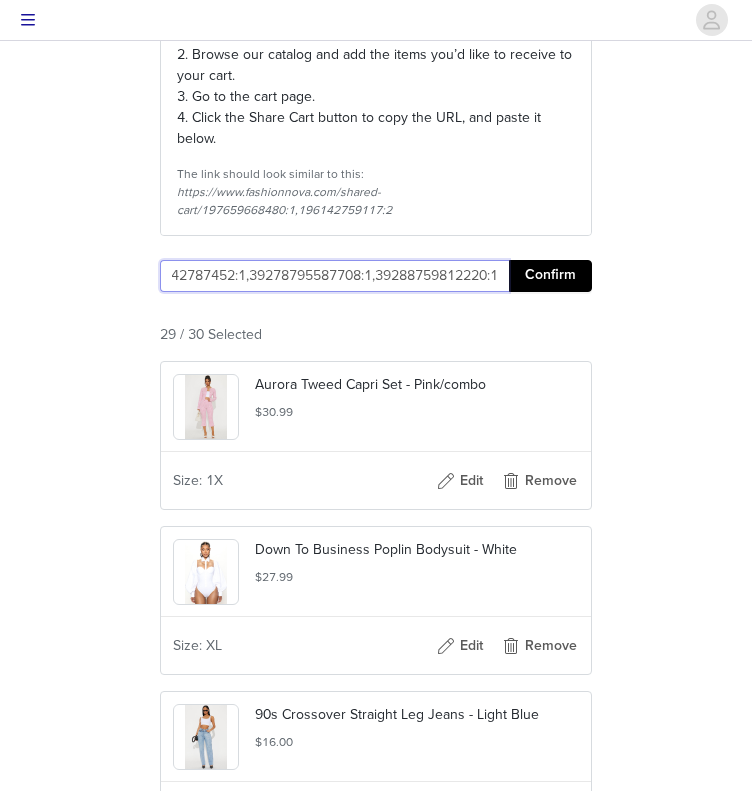 type on "https://www.fashionnova.com/pages/shared-cart/39281326915708:1,39279842787452:1,39278795587708:1,39288759812220:1" 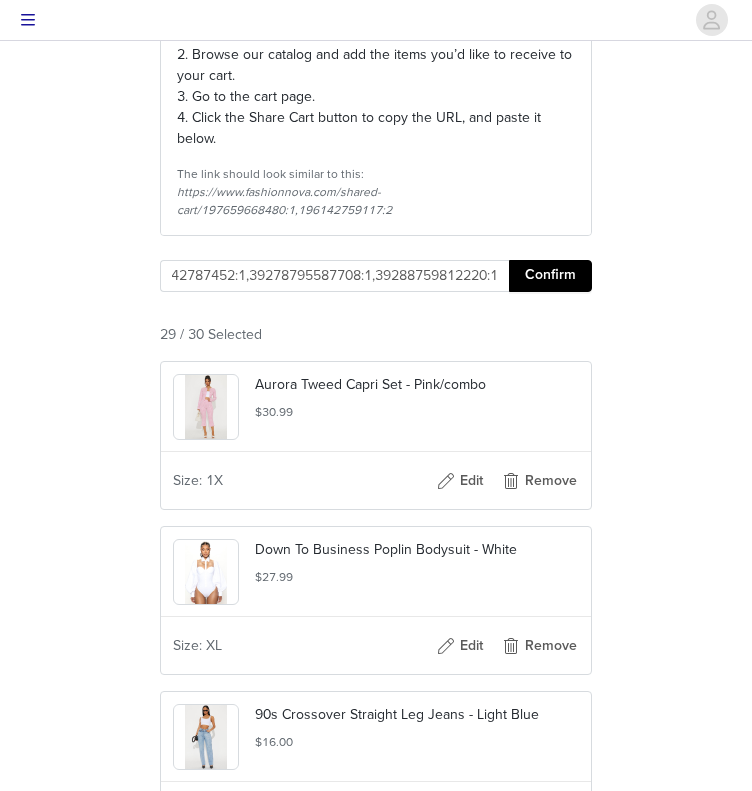 click on "Confirm" at bounding box center (550, 276) 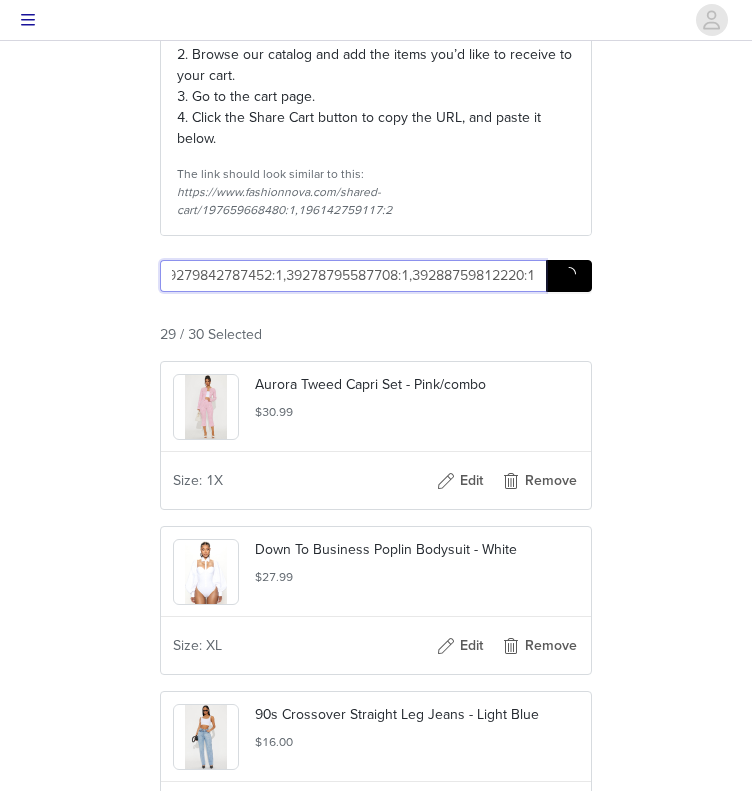 scroll, scrollTop: 0, scrollLeft: 459, axis: horizontal 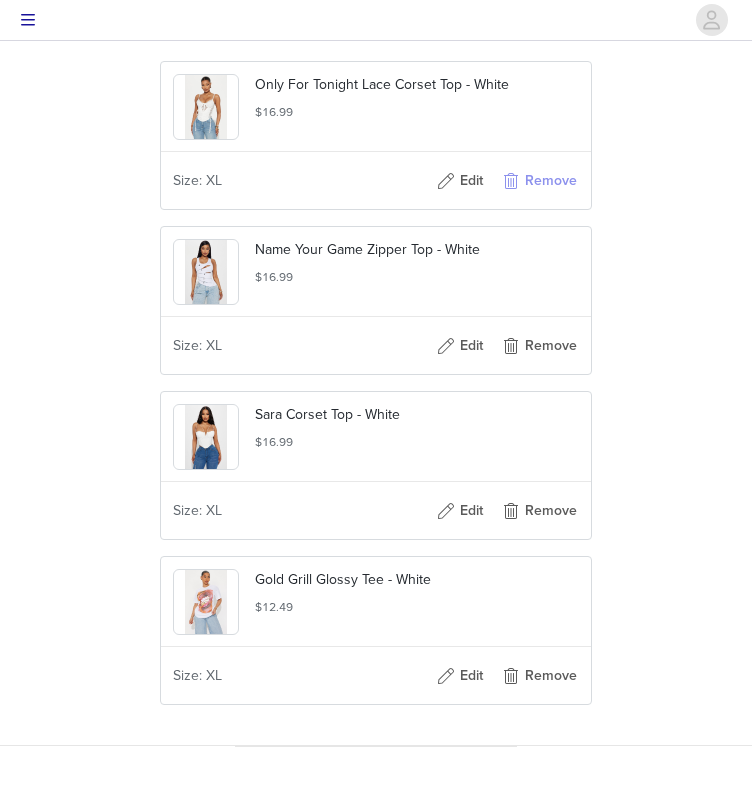 click on "Remove" at bounding box center (539, 181) 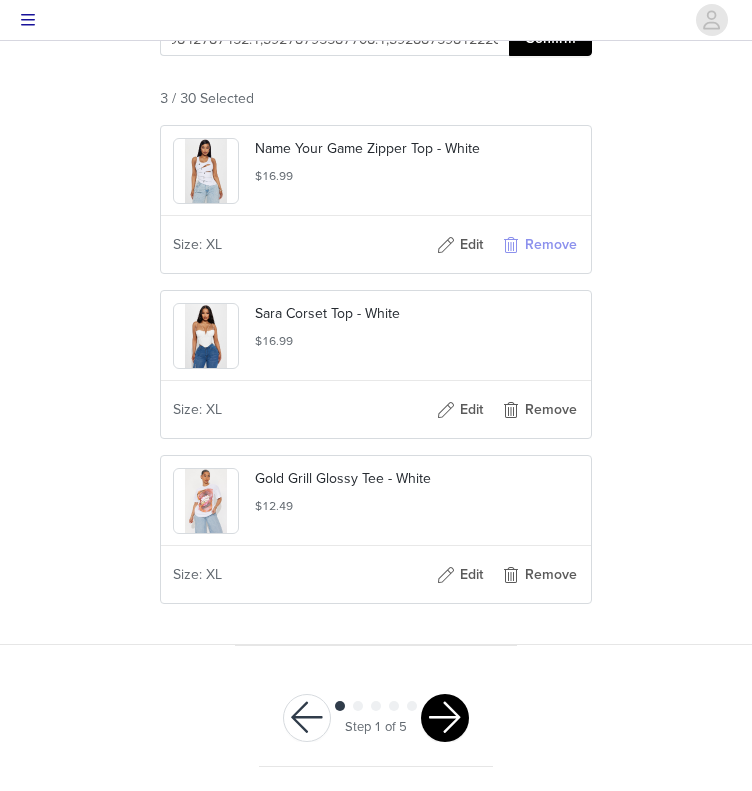 scroll, scrollTop: 0, scrollLeft: 0, axis: both 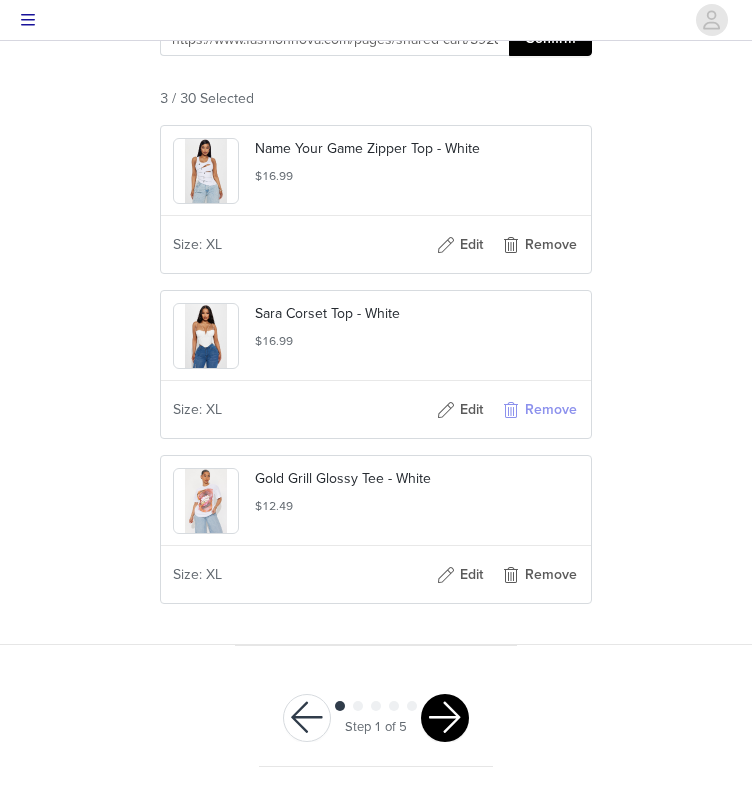 click on "Remove" at bounding box center (539, 410) 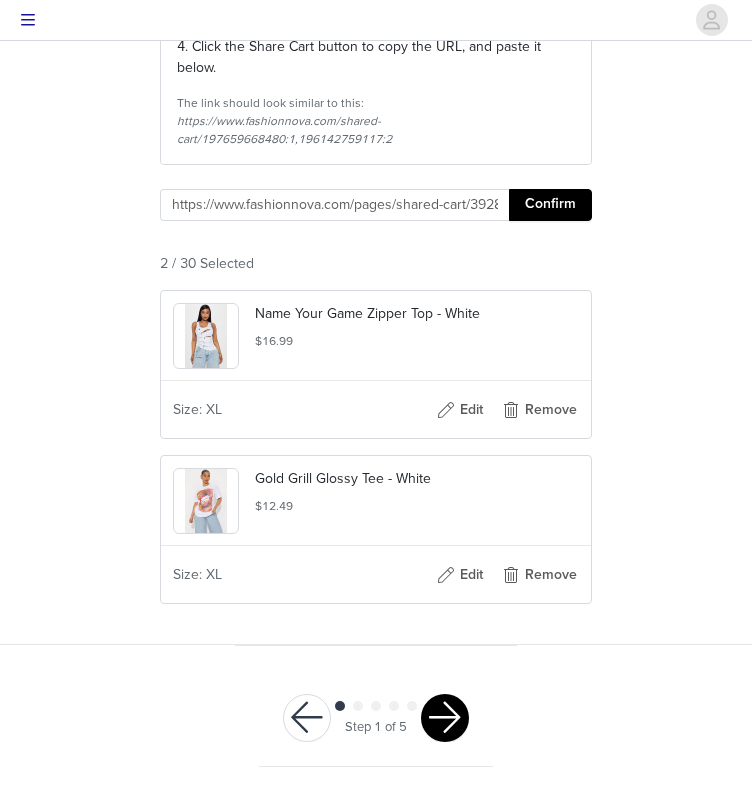 click at bounding box center (445, 718) 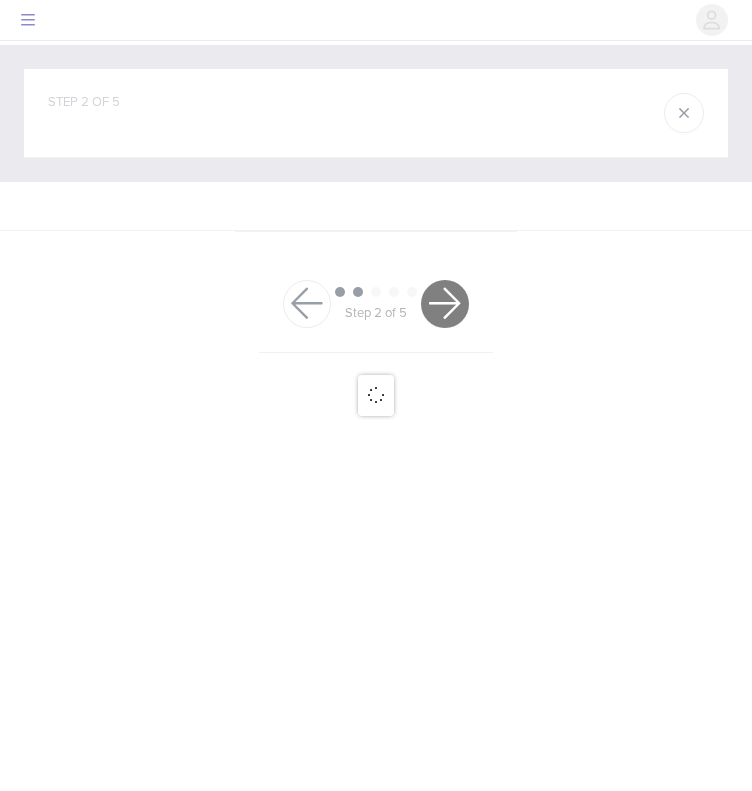 scroll, scrollTop: 0, scrollLeft: 0, axis: both 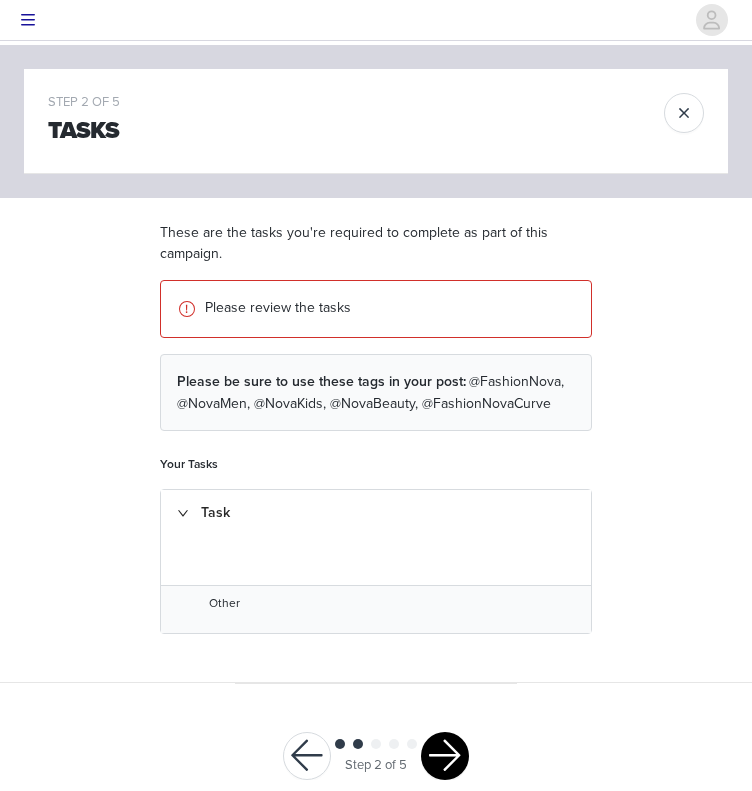 click on "Please be sure to use these tags in your post:" at bounding box center [321, 381] 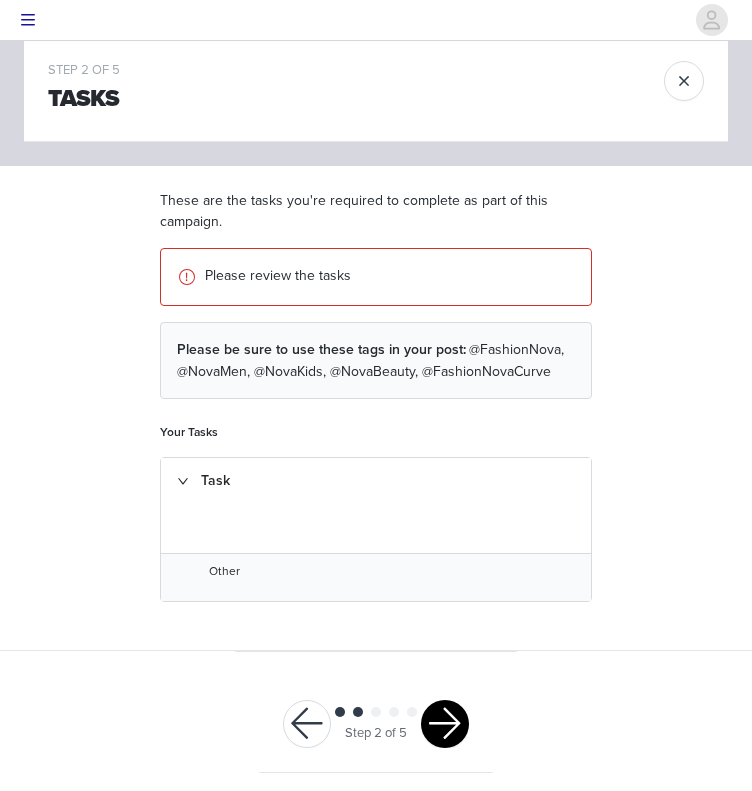 scroll, scrollTop: 45, scrollLeft: 0, axis: vertical 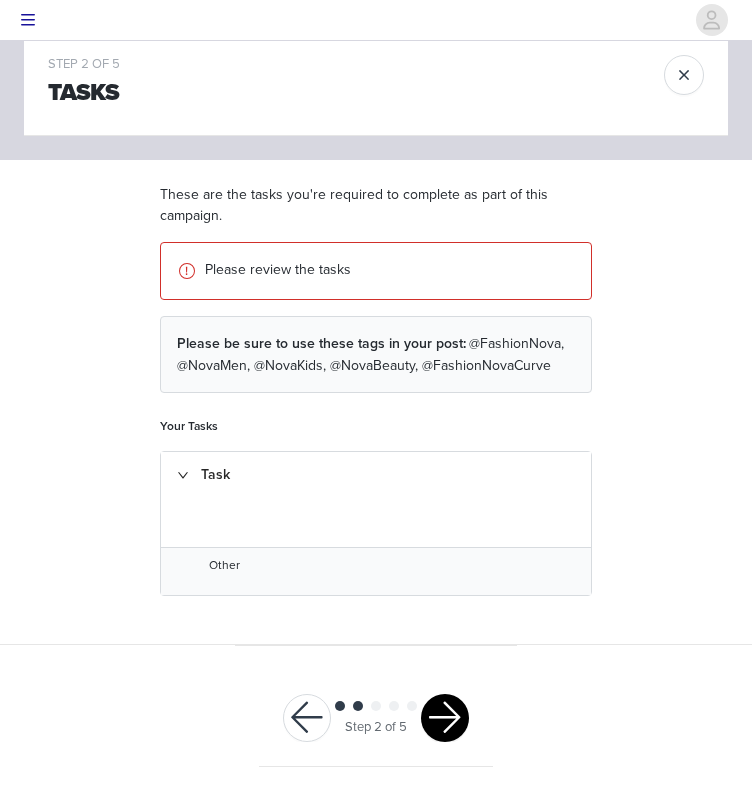 click on "Task" at bounding box center (376, 475) 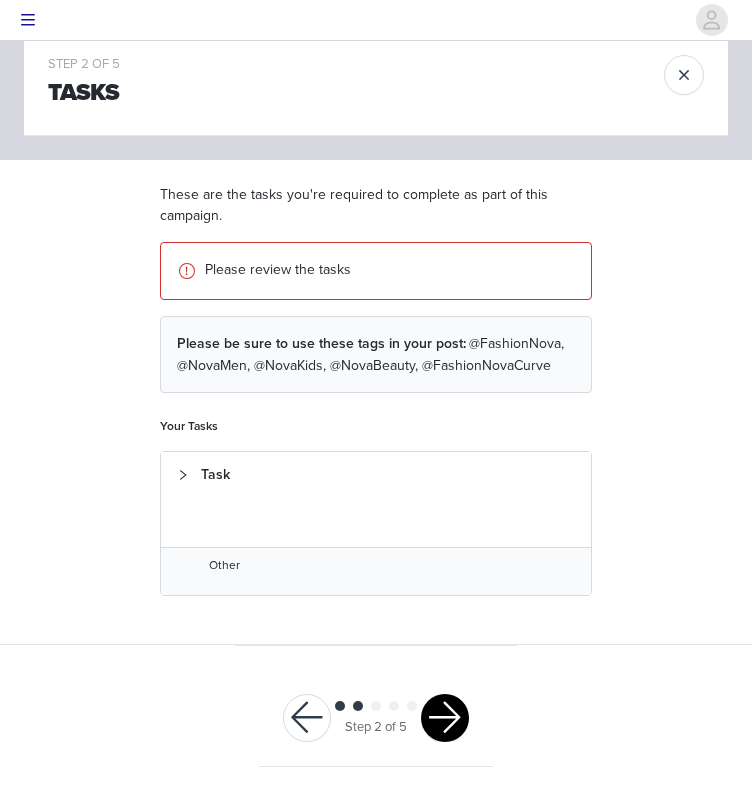 scroll, scrollTop: 0, scrollLeft: 0, axis: both 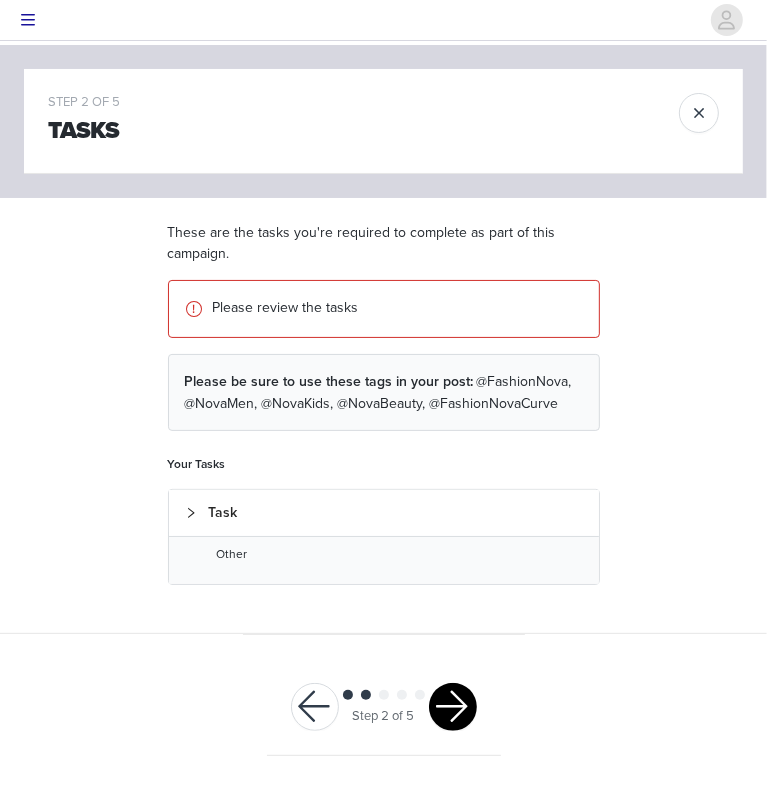 click on "Task" at bounding box center (384, 513) 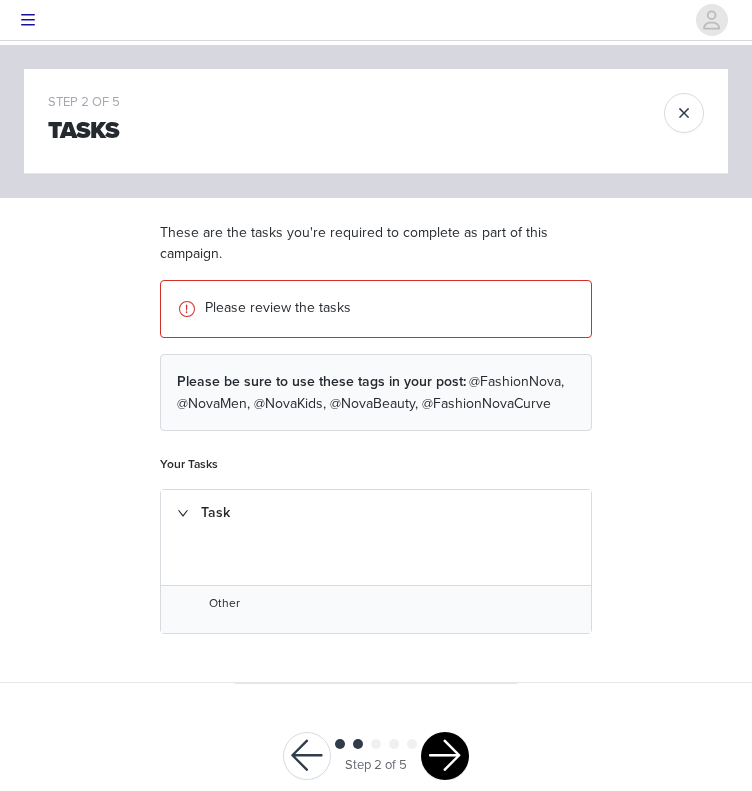 click on "Other" at bounding box center (392, 604) 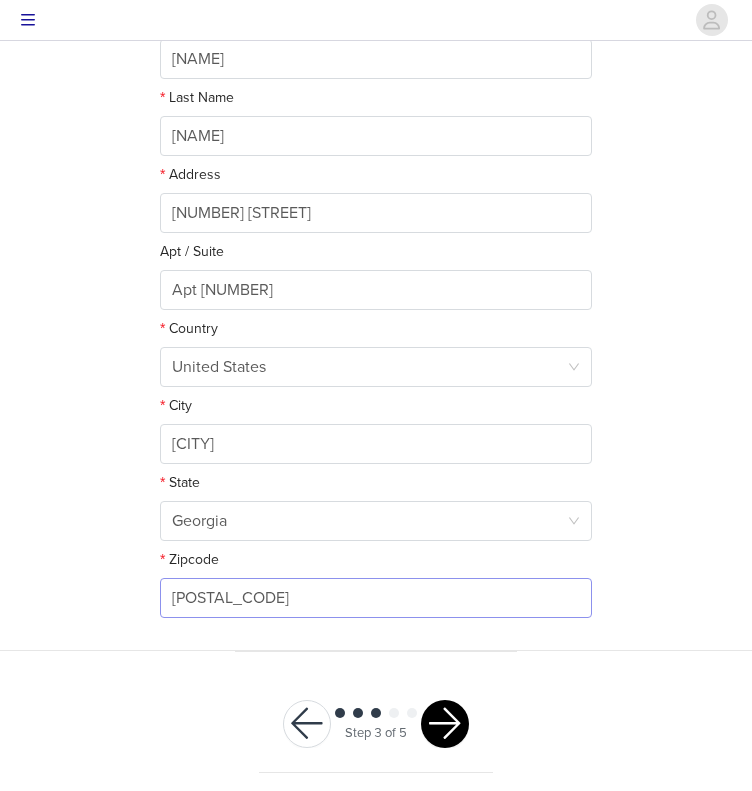 scroll, scrollTop: 445, scrollLeft: 0, axis: vertical 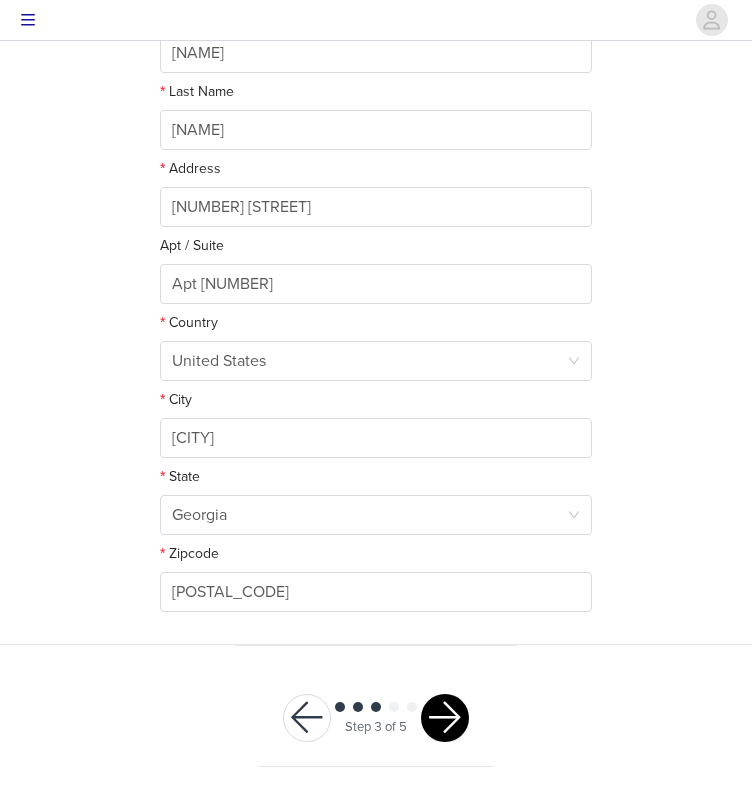 click at bounding box center (445, 718) 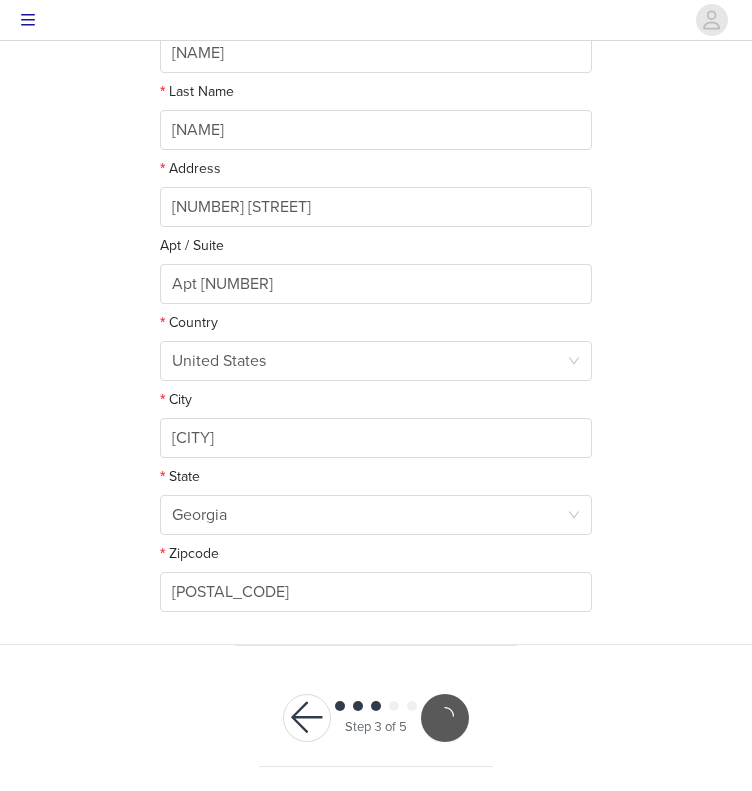 scroll, scrollTop: 372, scrollLeft: 0, axis: vertical 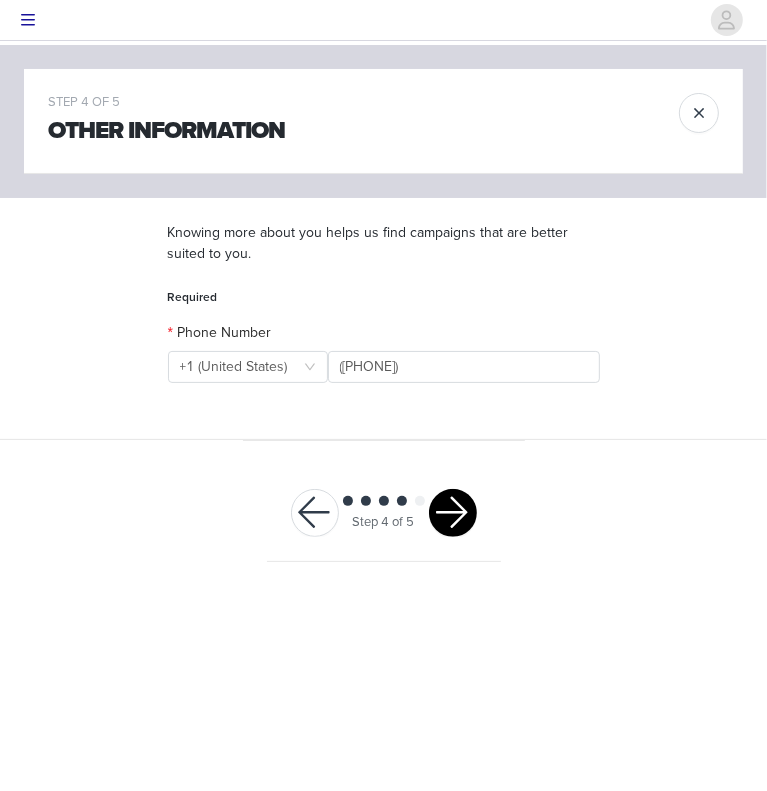 click at bounding box center (453, 513) 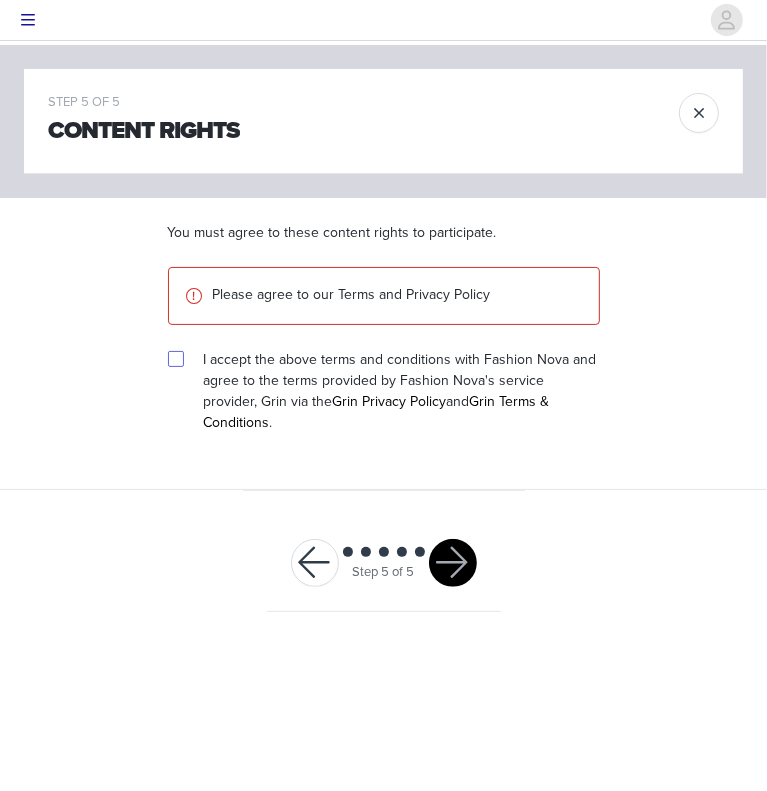 click at bounding box center [176, 359] 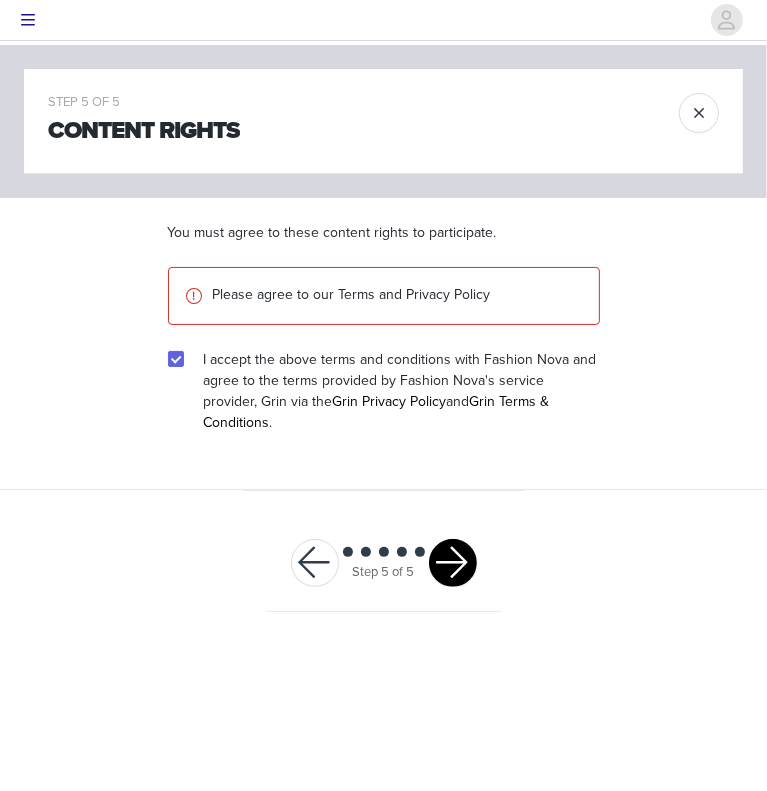 click on "Step 5 of 5" at bounding box center [384, 563] 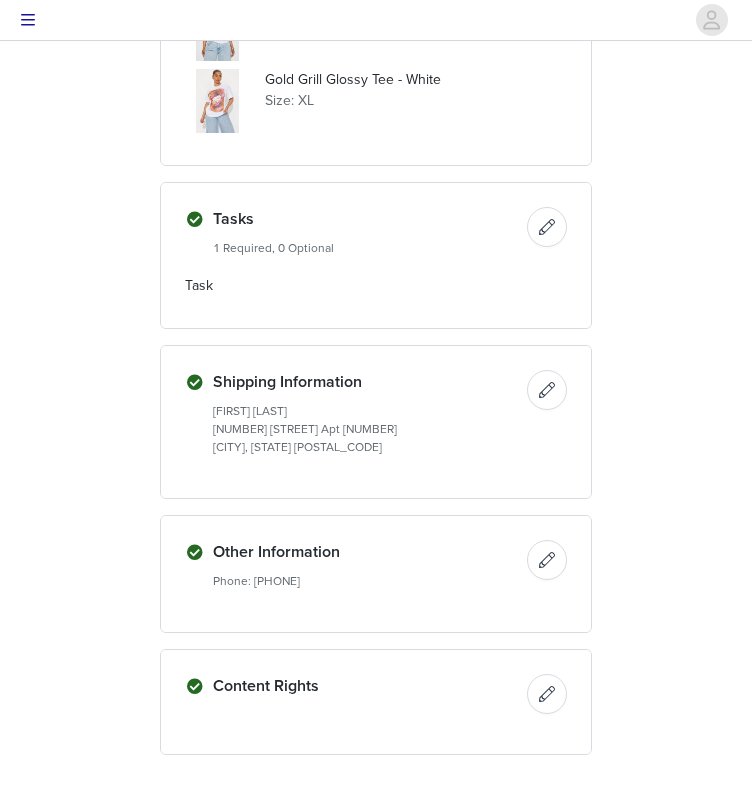 scroll, scrollTop: 552, scrollLeft: 0, axis: vertical 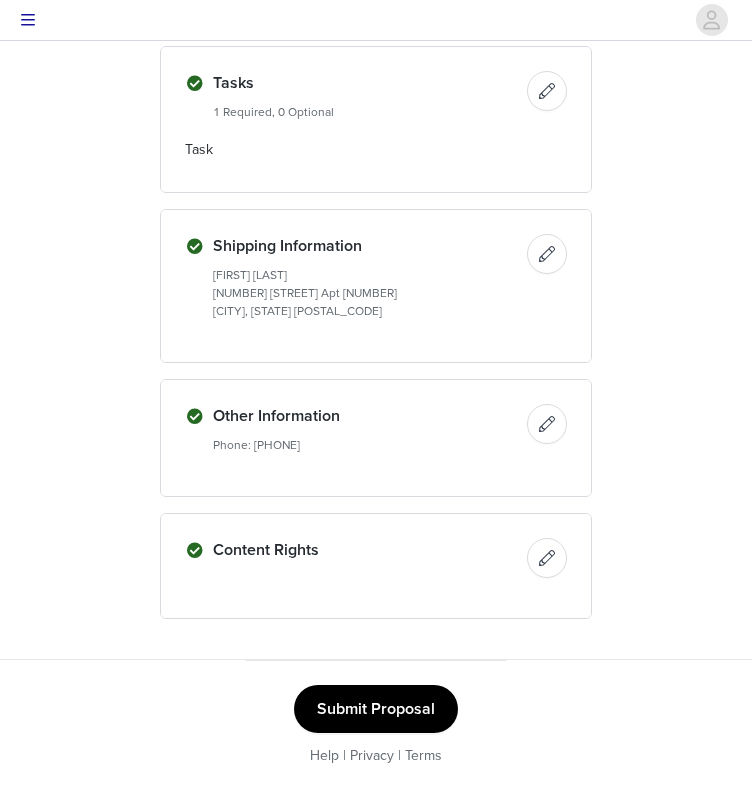 click on "Submit Proposal" at bounding box center (376, 709) 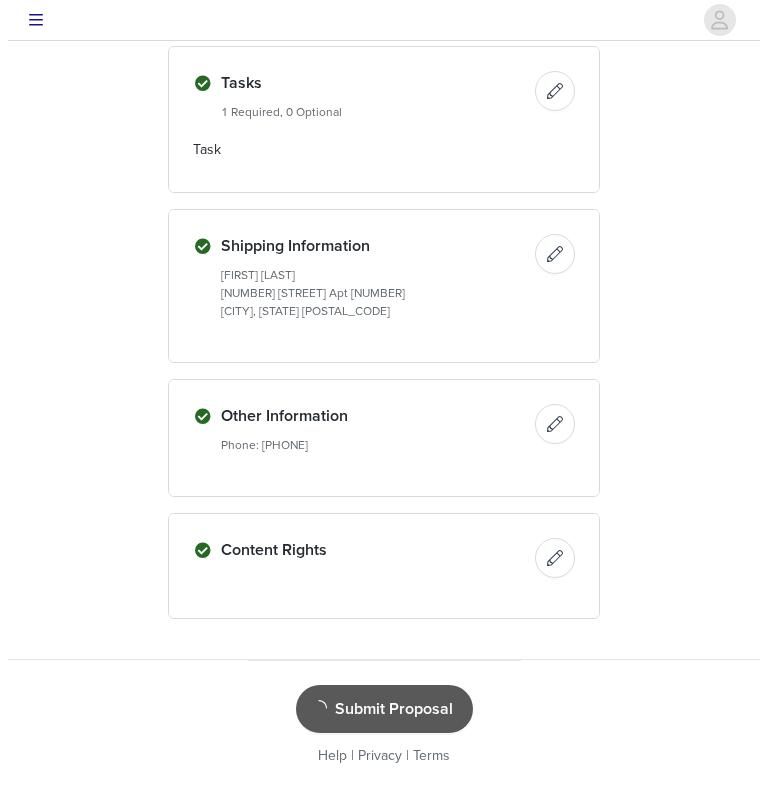 scroll, scrollTop: 0, scrollLeft: 0, axis: both 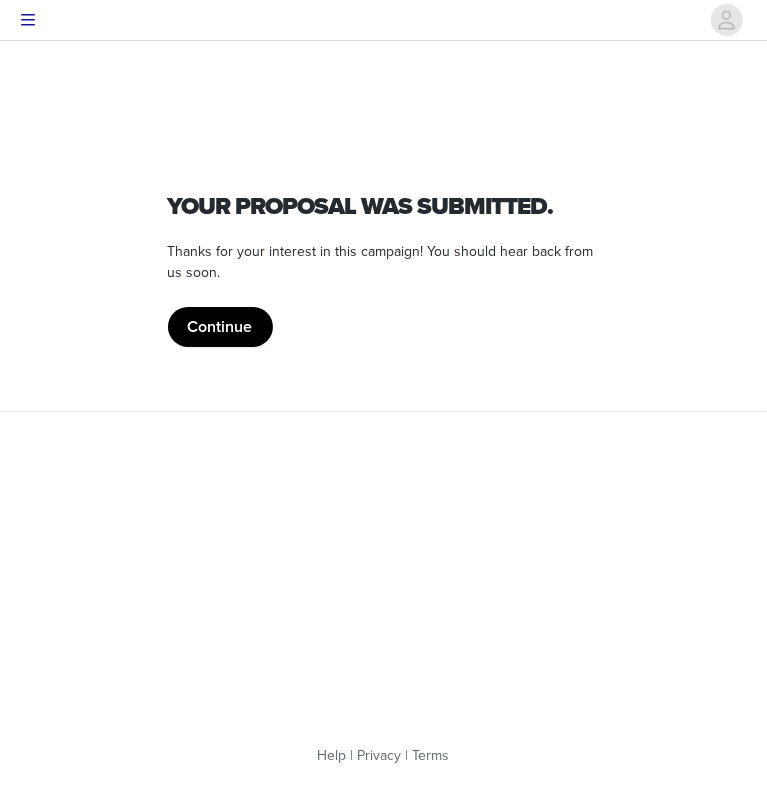 click on "Continue" at bounding box center (220, 327) 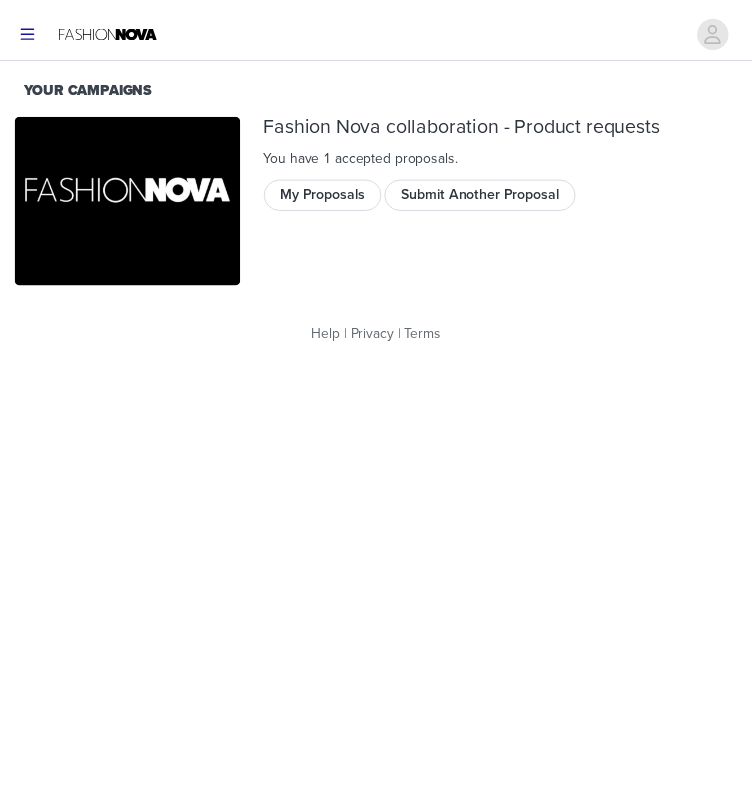 scroll, scrollTop: 0, scrollLeft: 0, axis: both 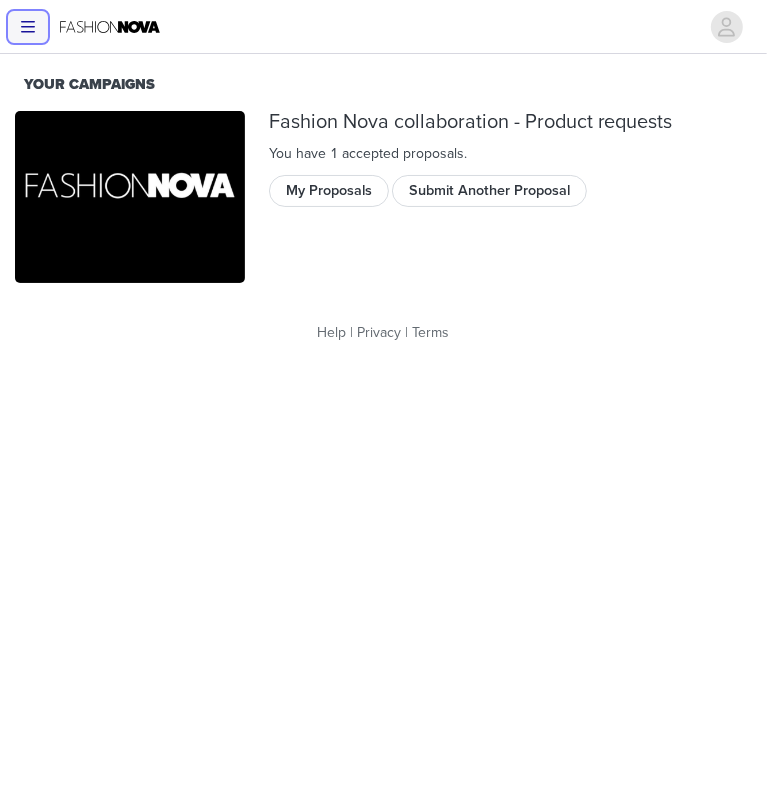 click at bounding box center (28, 27) 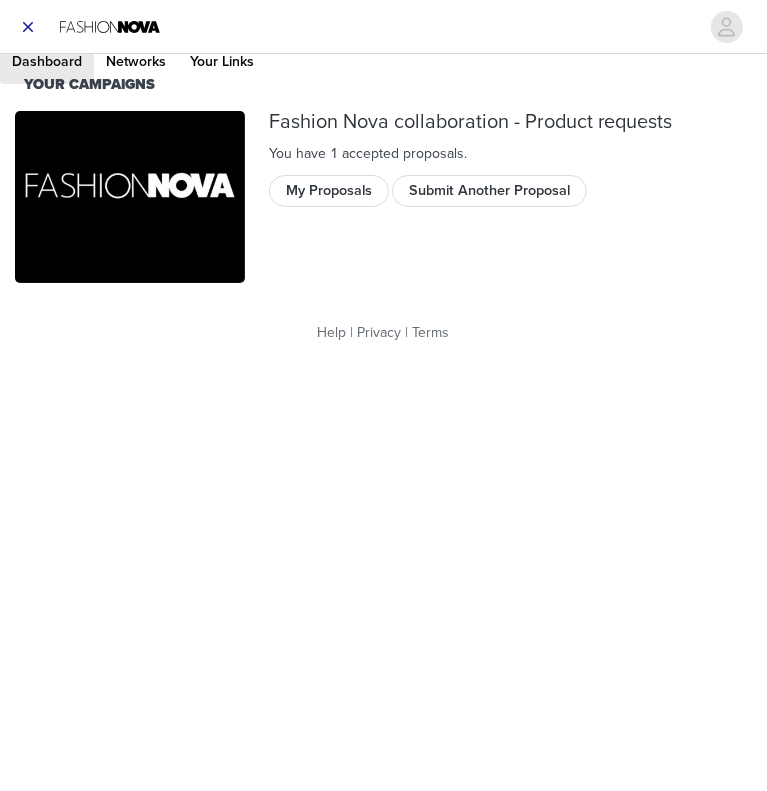 click on "Menu Dashboard Networks Your Links" at bounding box center [383, 367] 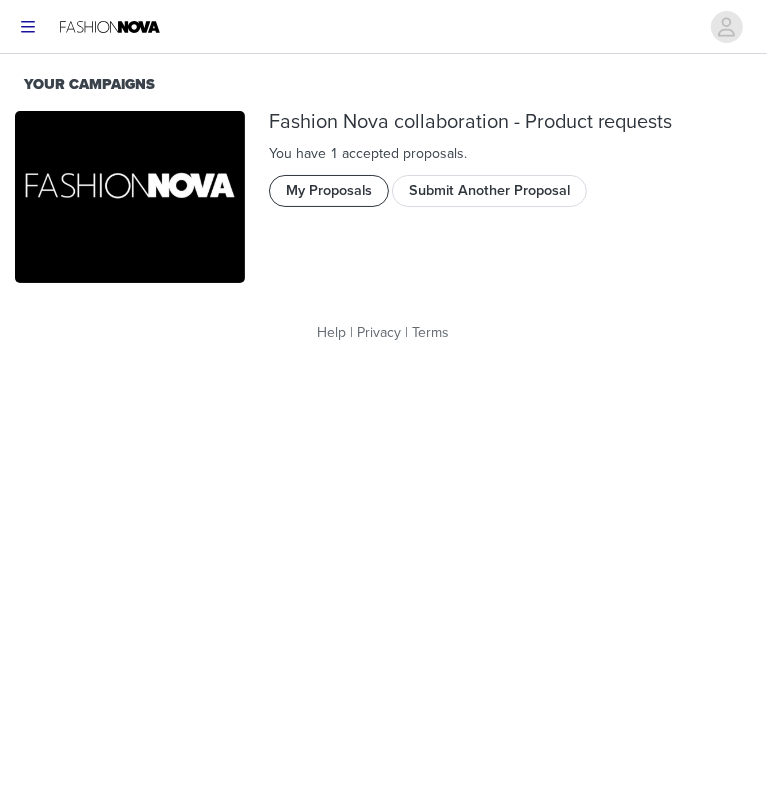 click on "My Proposals" at bounding box center [329, 191] 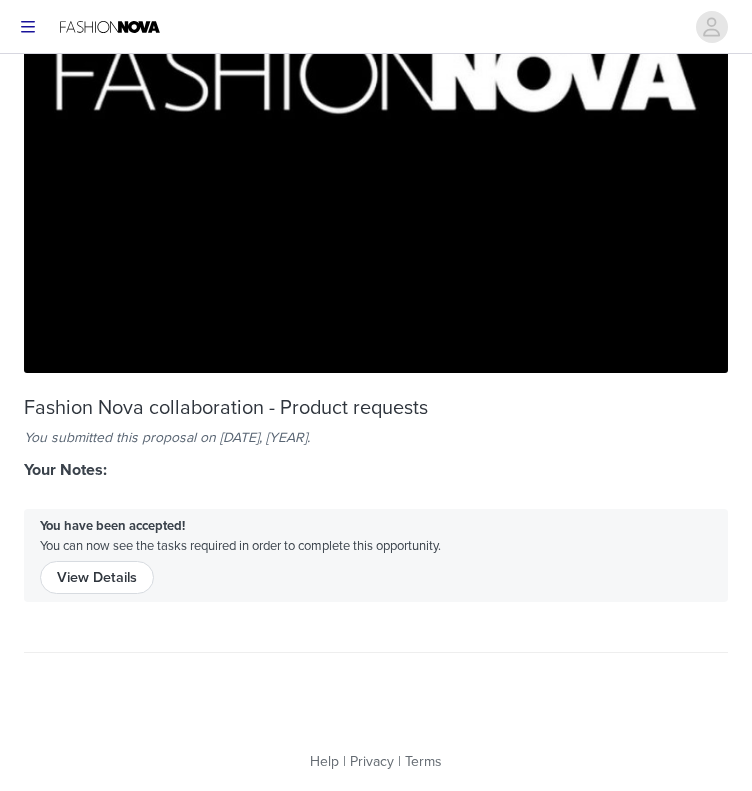 scroll, scrollTop: 1118, scrollLeft: 0, axis: vertical 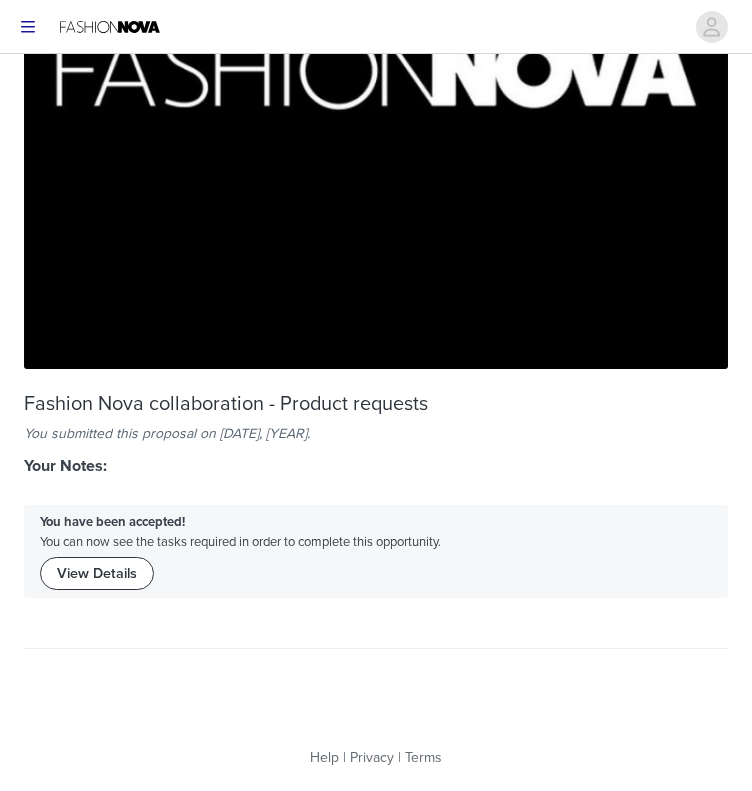 click on "View Details" at bounding box center (97, 573) 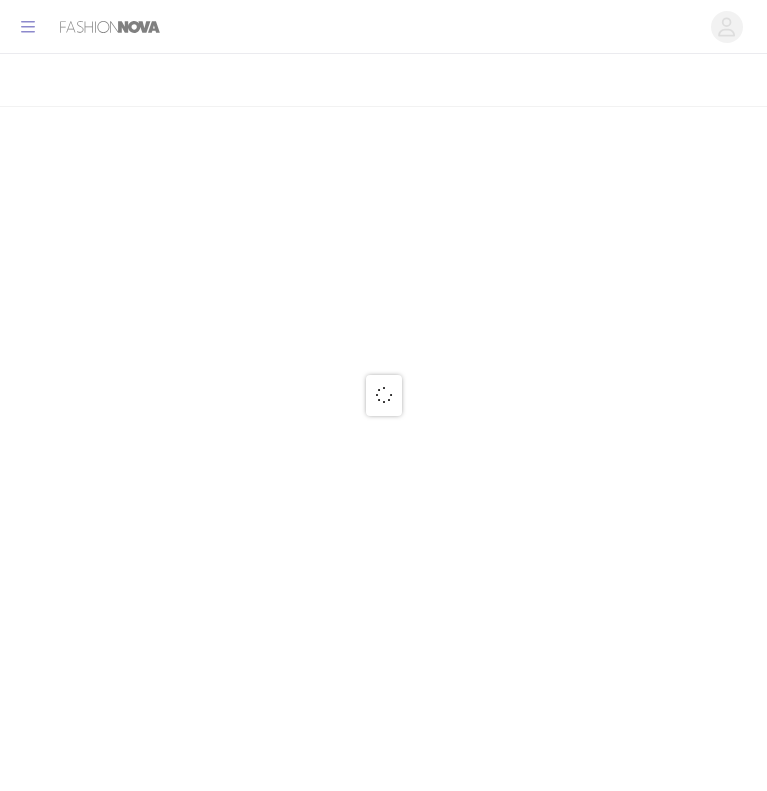 scroll, scrollTop: 0, scrollLeft: 0, axis: both 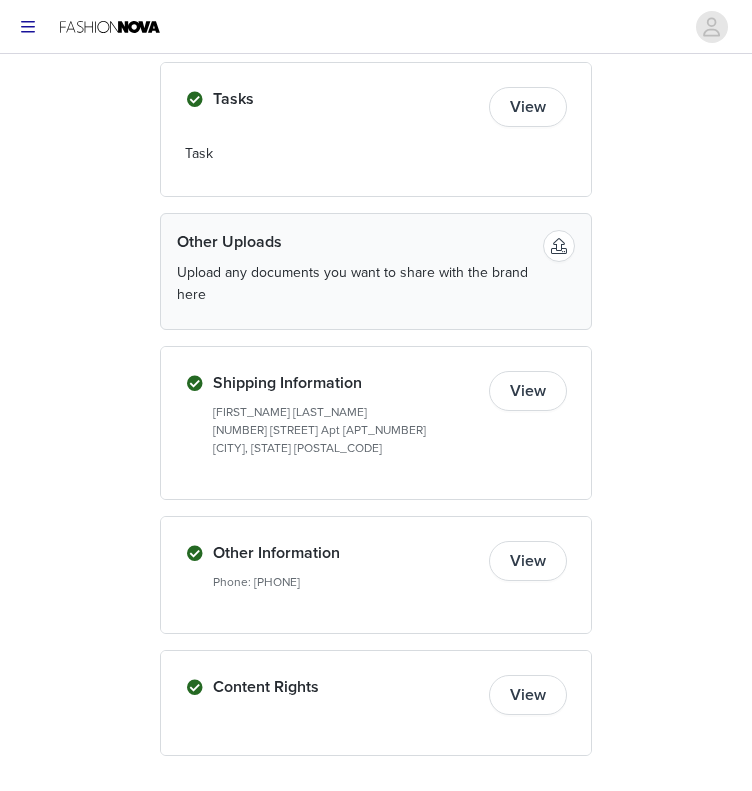 click on "View" at bounding box center [528, 695] 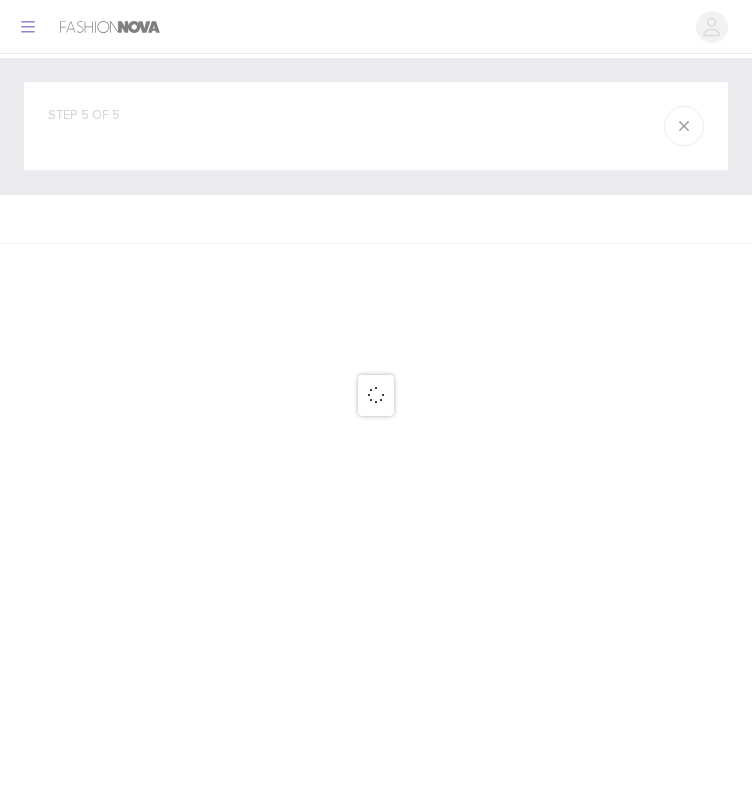 scroll, scrollTop: 0, scrollLeft: 0, axis: both 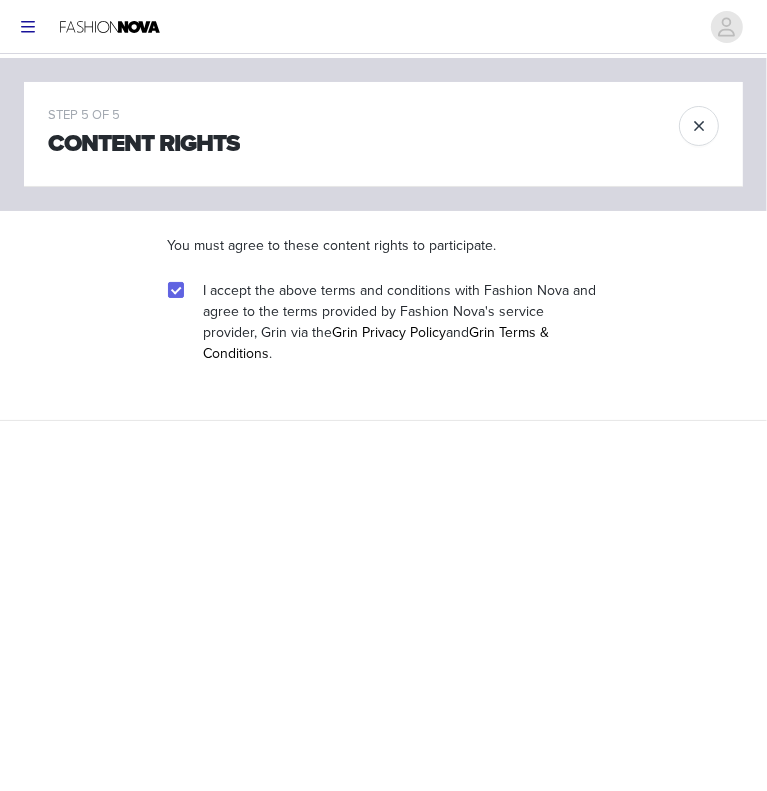 click at bounding box center (699, 126) 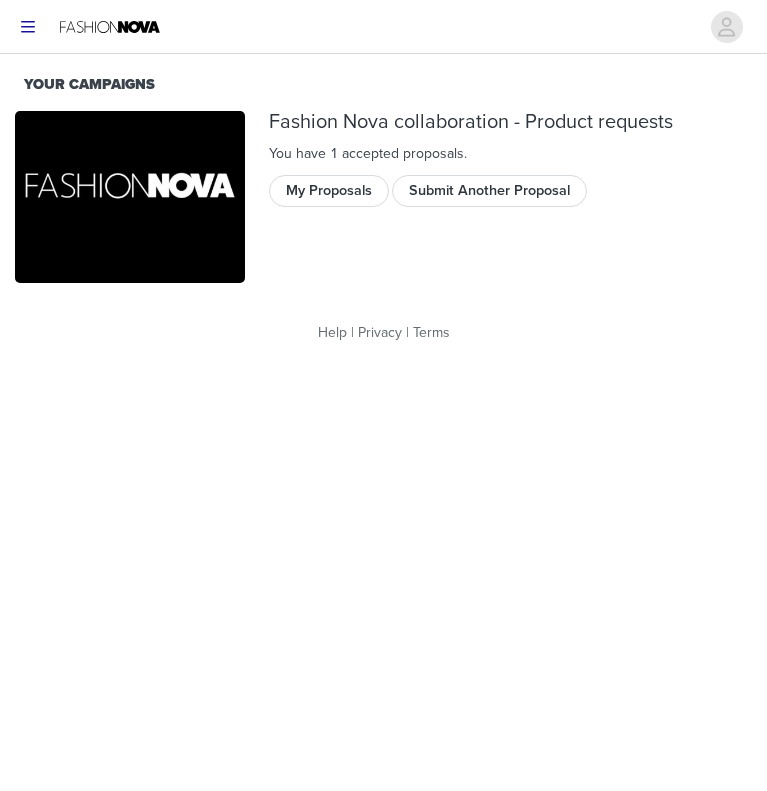 scroll, scrollTop: 0, scrollLeft: 0, axis: both 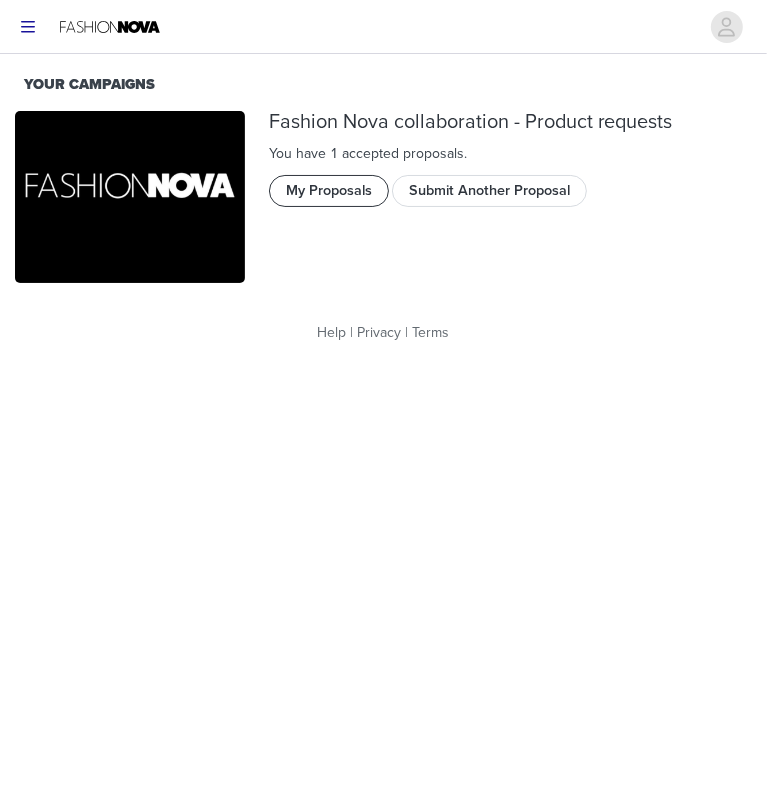click on "My Proposals" at bounding box center [329, 191] 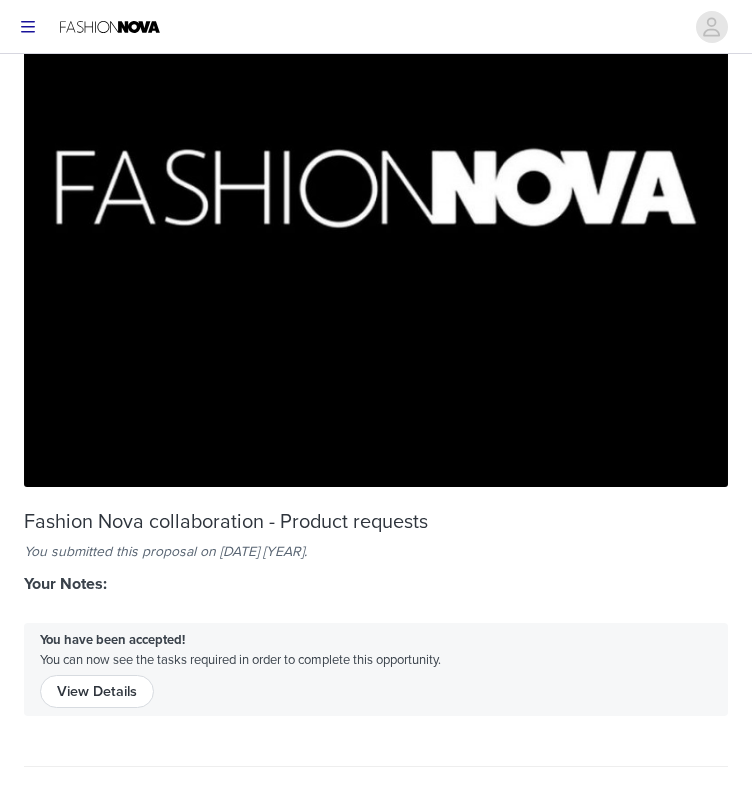 scroll, scrollTop: 1118, scrollLeft: 0, axis: vertical 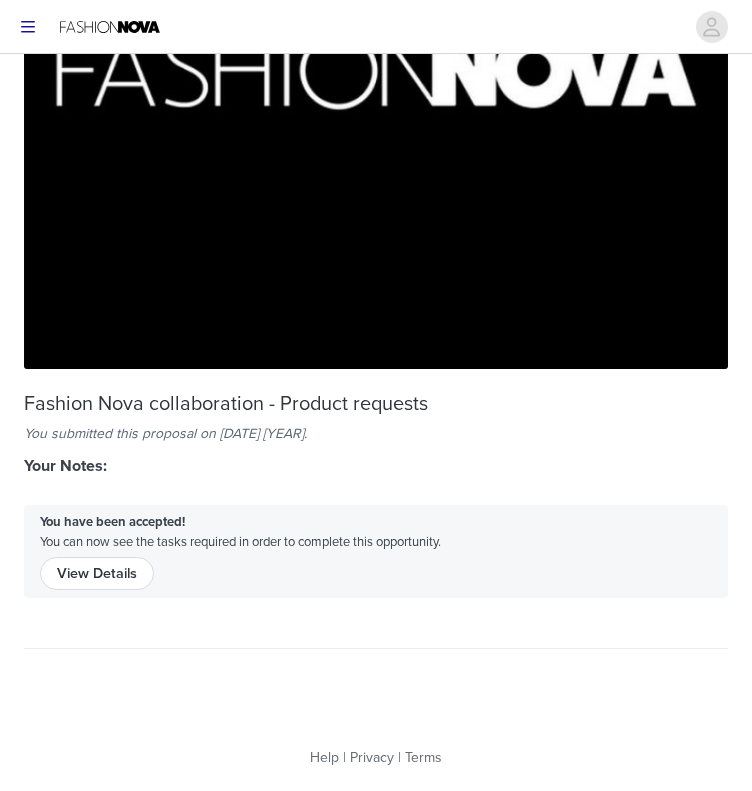 click on "You have been accepted!
You can now see the tasks required in order to complete this opportunity.
View Details" at bounding box center [376, 551] 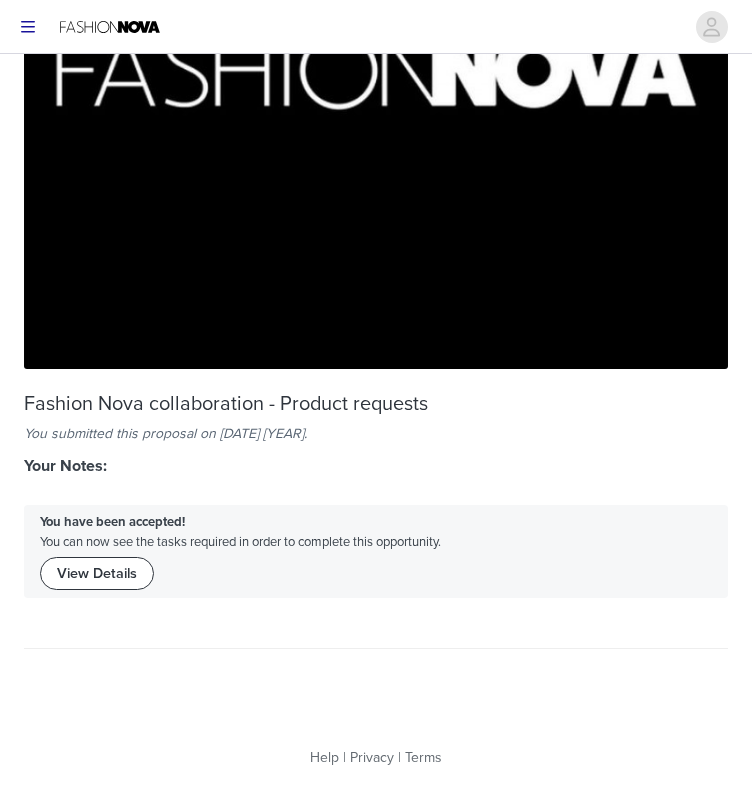 click on "View Details" at bounding box center [97, 573] 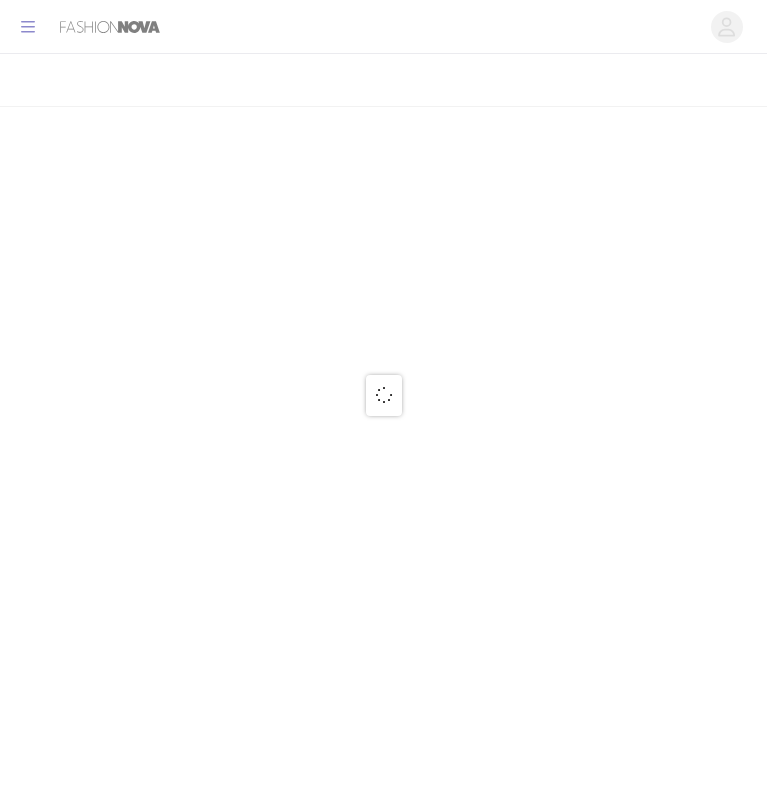 scroll, scrollTop: 0, scrollLeft: 0, axis: both 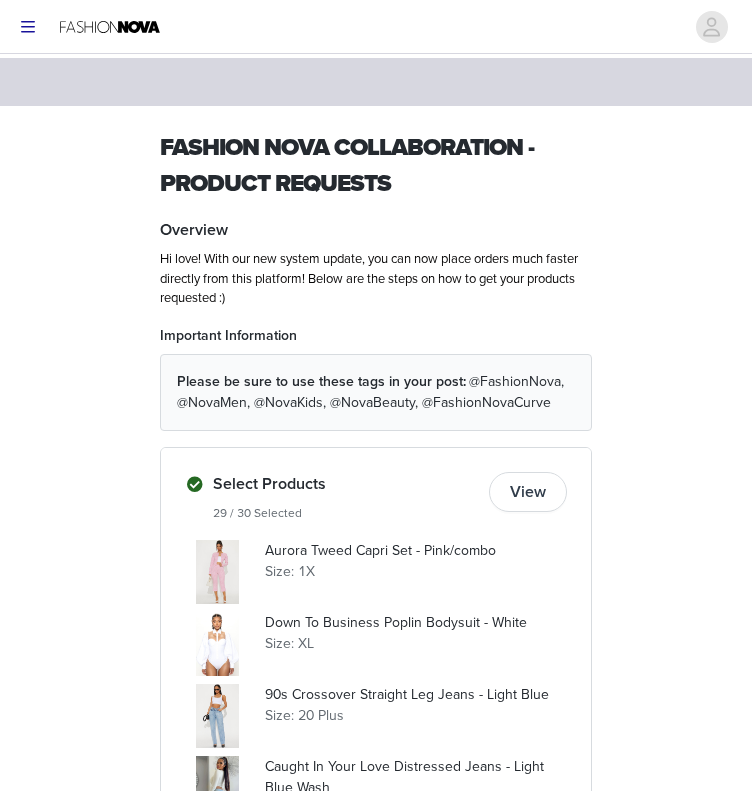 click on "View" at bounding box center [528, 492] 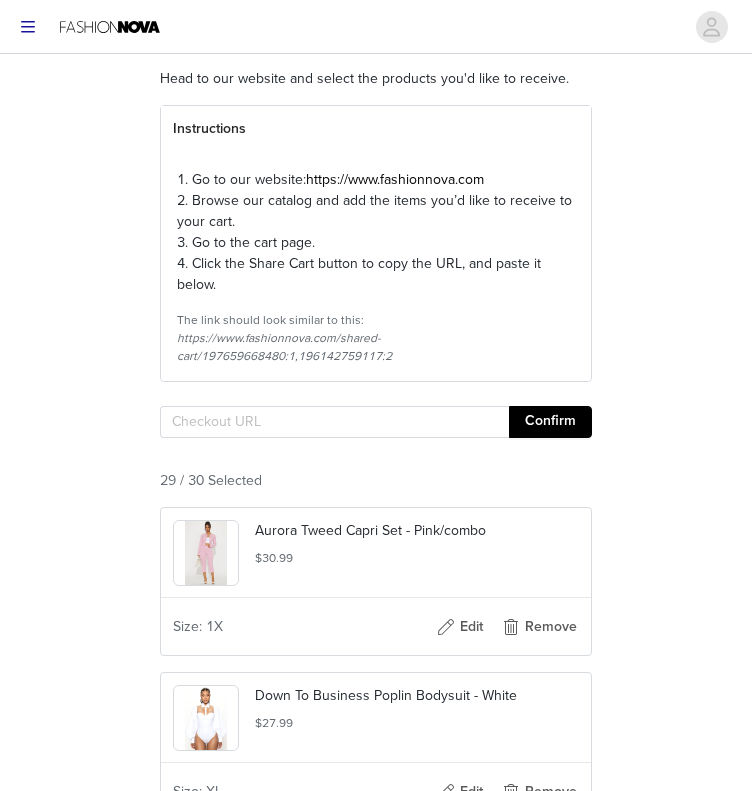 scroll, scrollTop: 154, scrollLeft: 0, axis: vertical 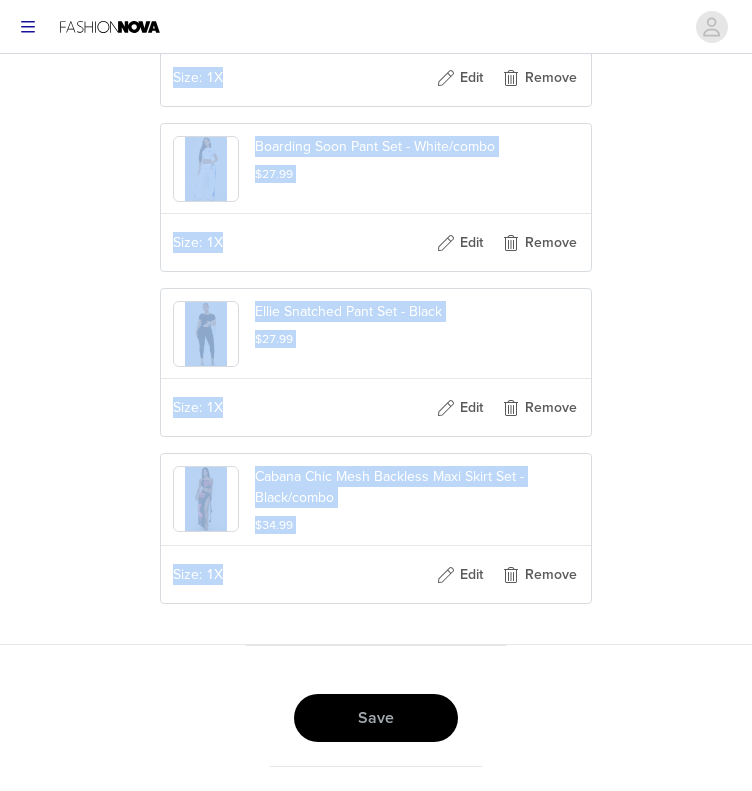 drag, startPoint x: 249, startPoint y: 552, endPoint x: 360, endPoint y: 554, distance: 111.01801 